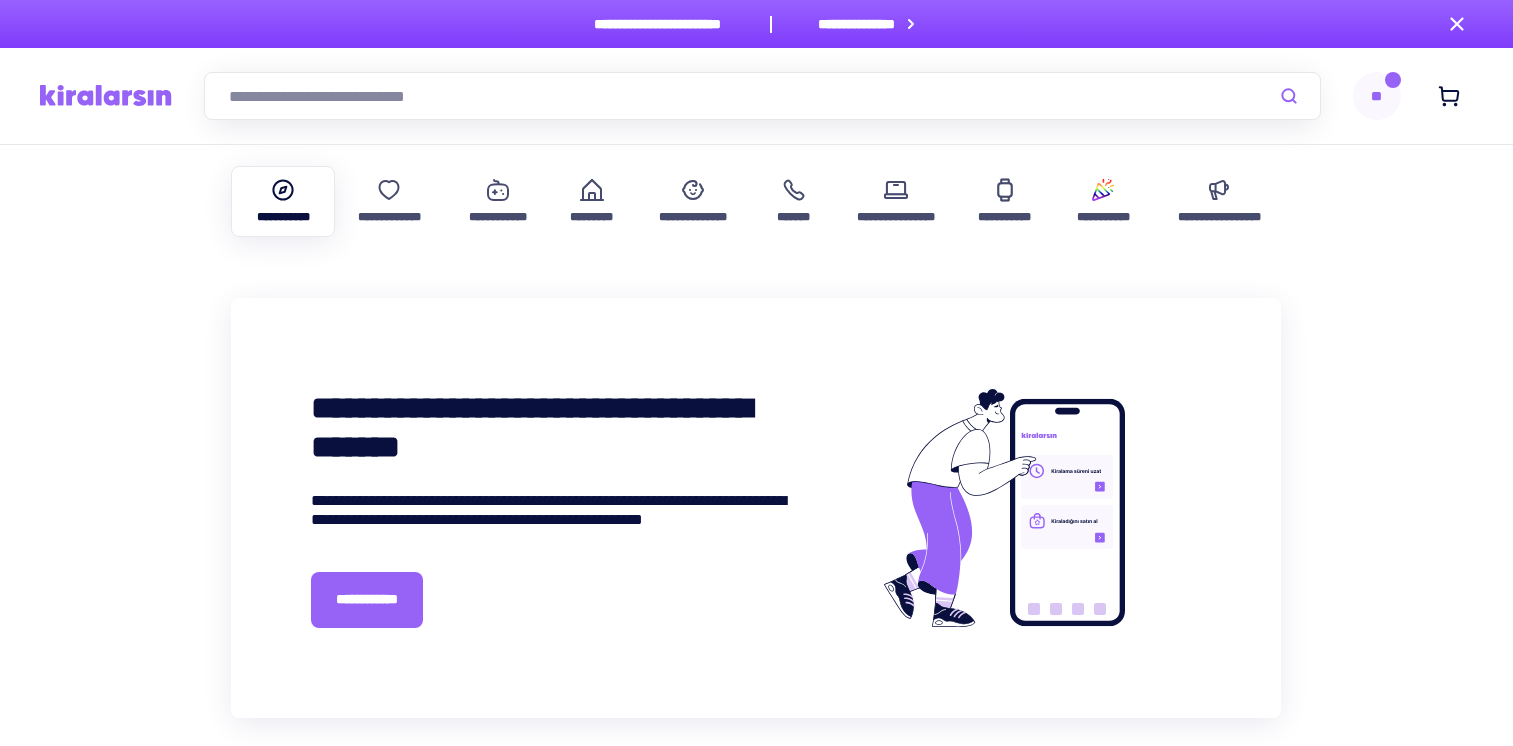 scroll, scrollTop: 0, scrollLeft: 0, axis: both 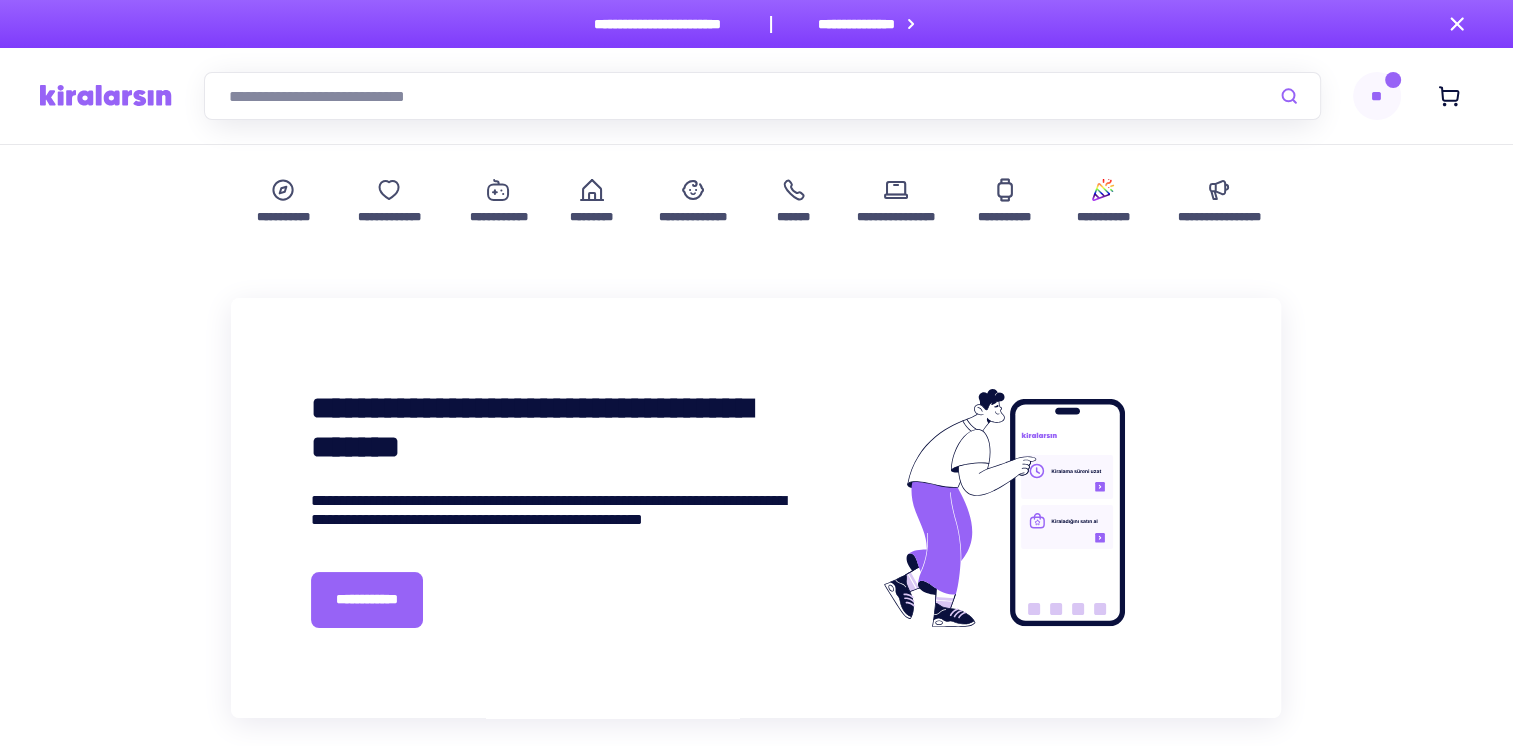 click on "**" at bounding box center (1377, 96) 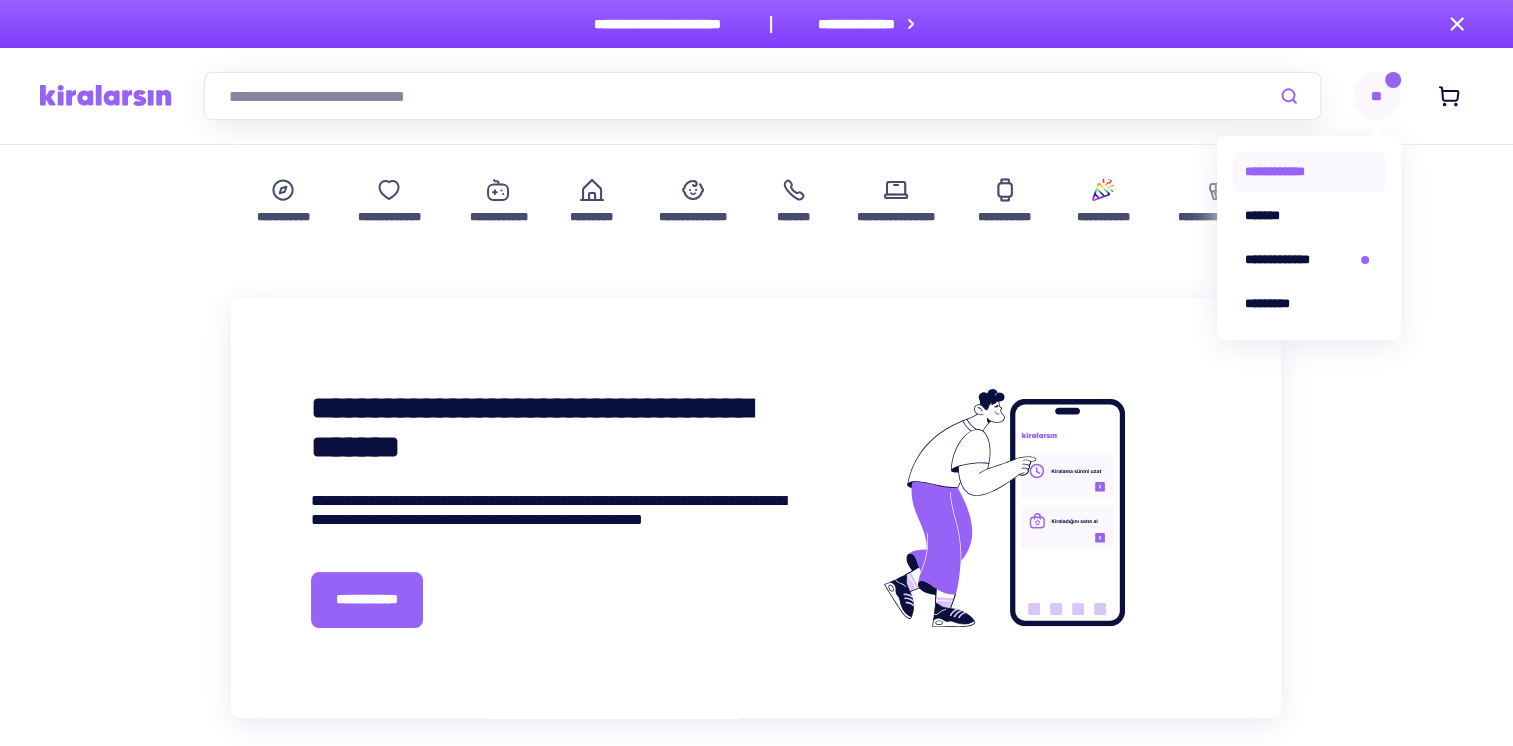 click on "**********" at bounding box center (1309, 172) 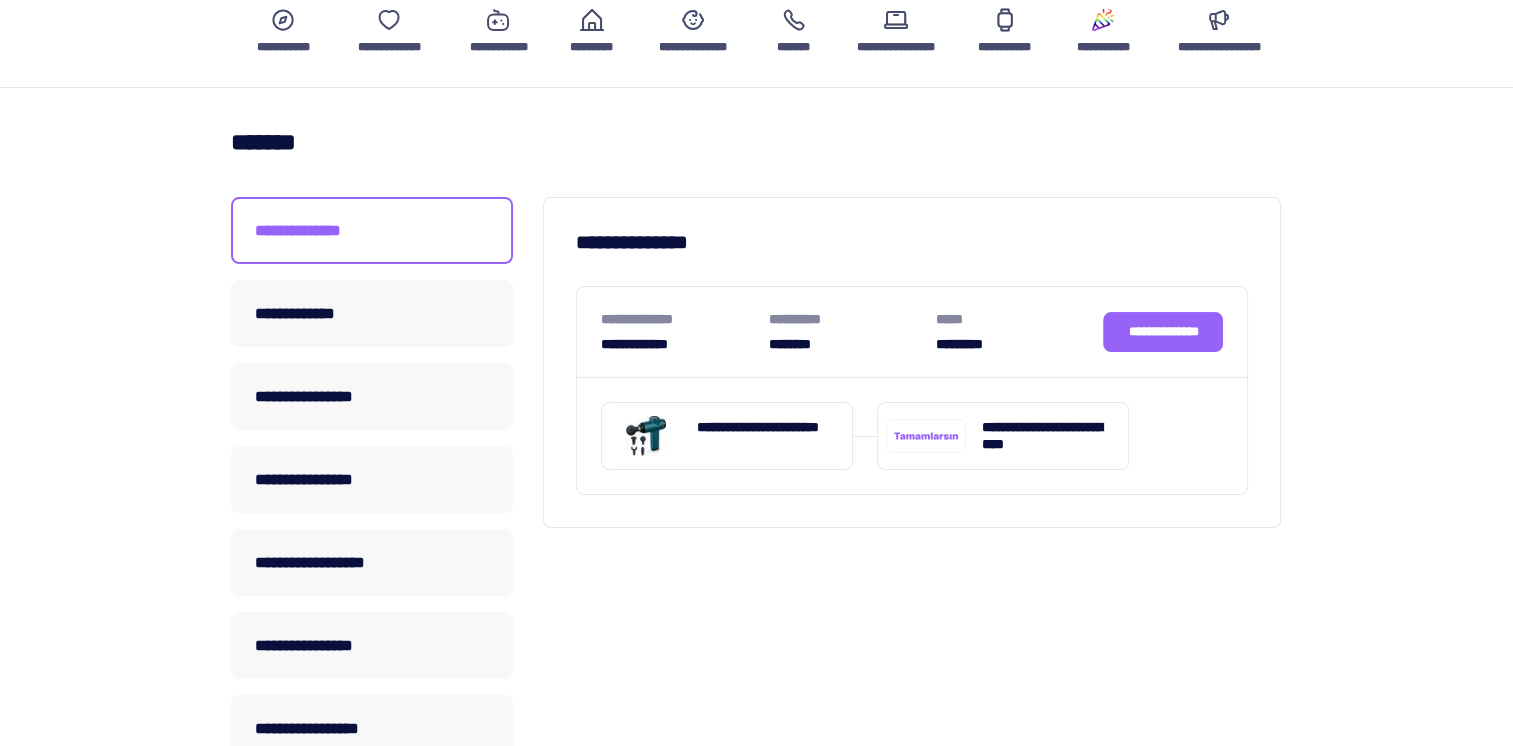 scroll, scrollTop: 200, scrollLeft: 0, axis: vertical 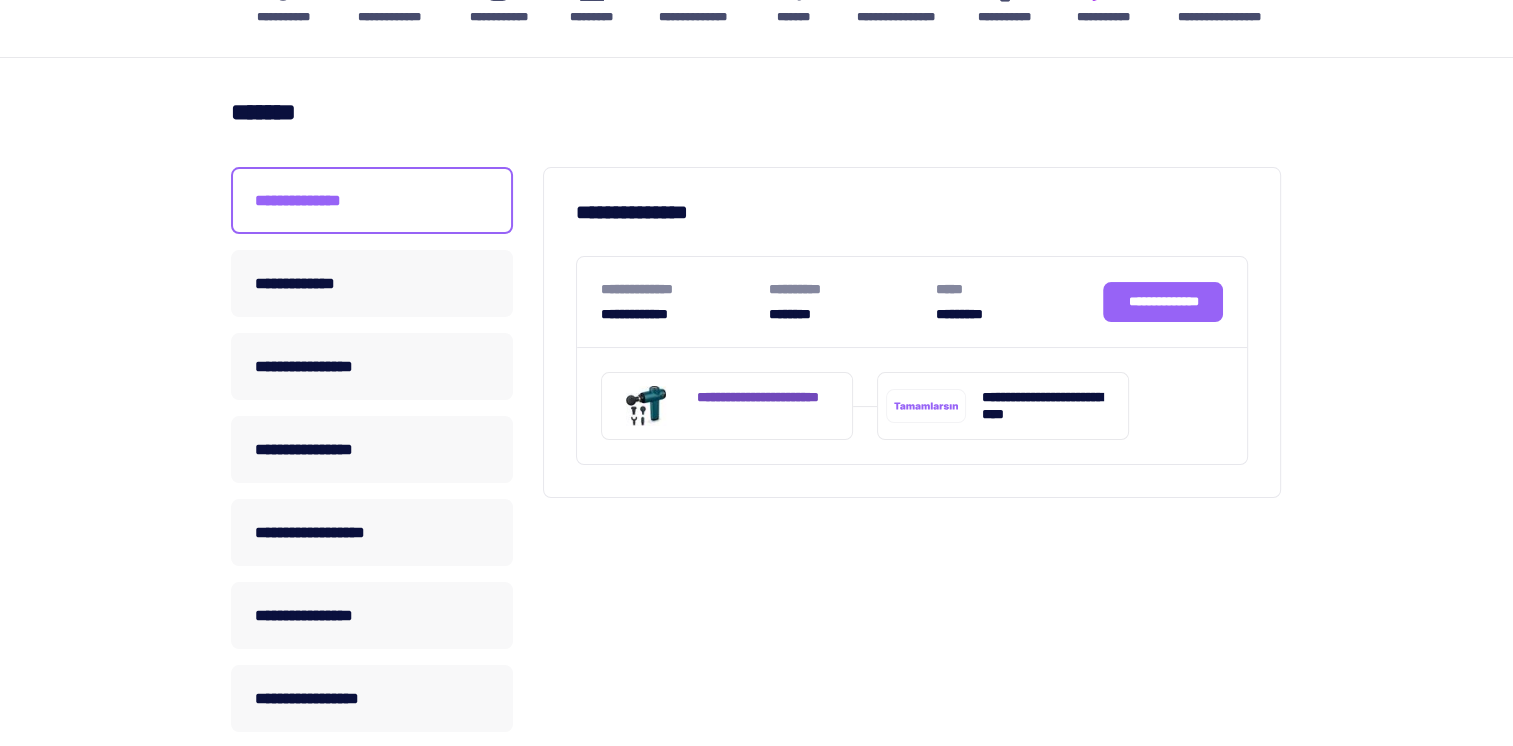click on "**********" at bounding box center [762, 406] 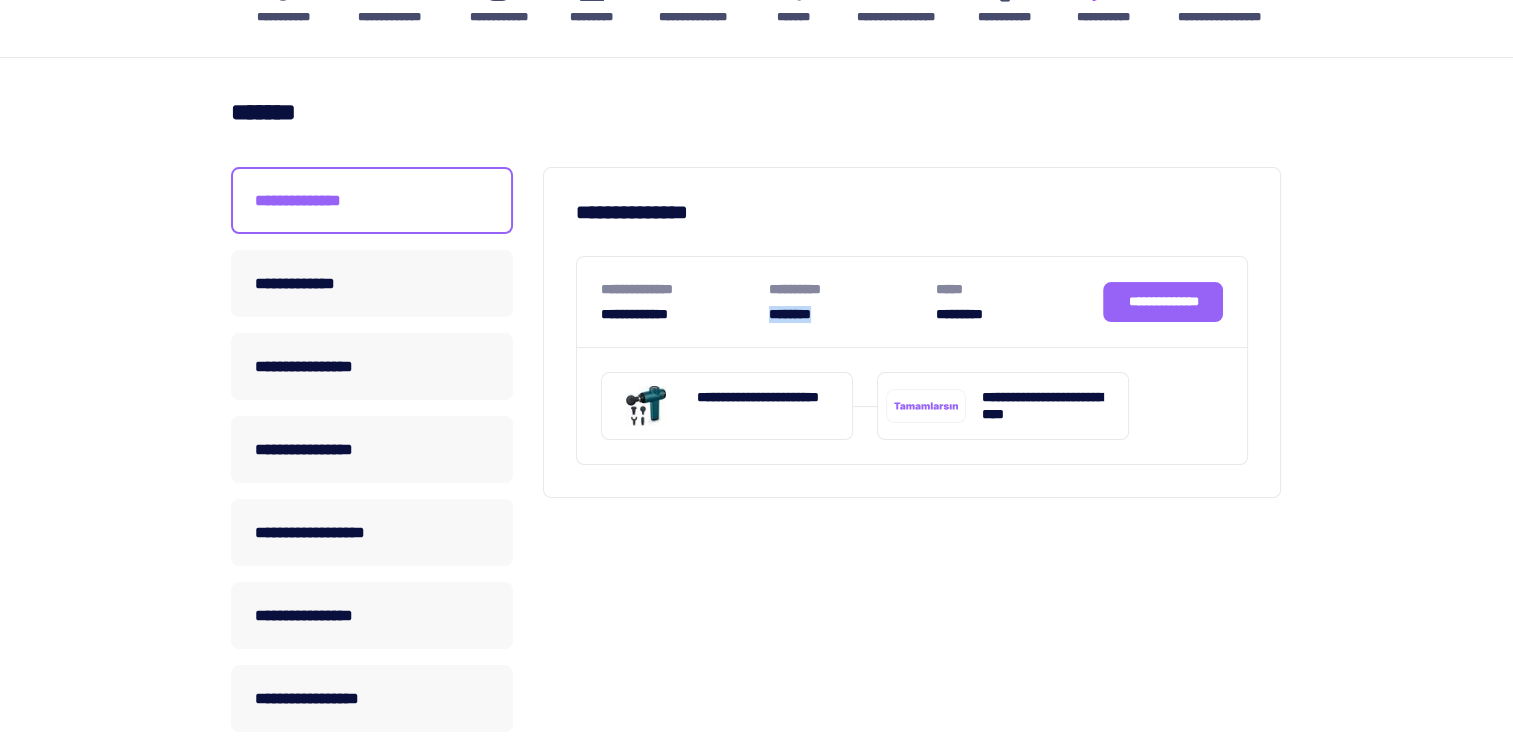 drag, startPoint x: 839, startPoint y: 320, endPoint x: 767, endPoint y: 321, distance: 72.00694 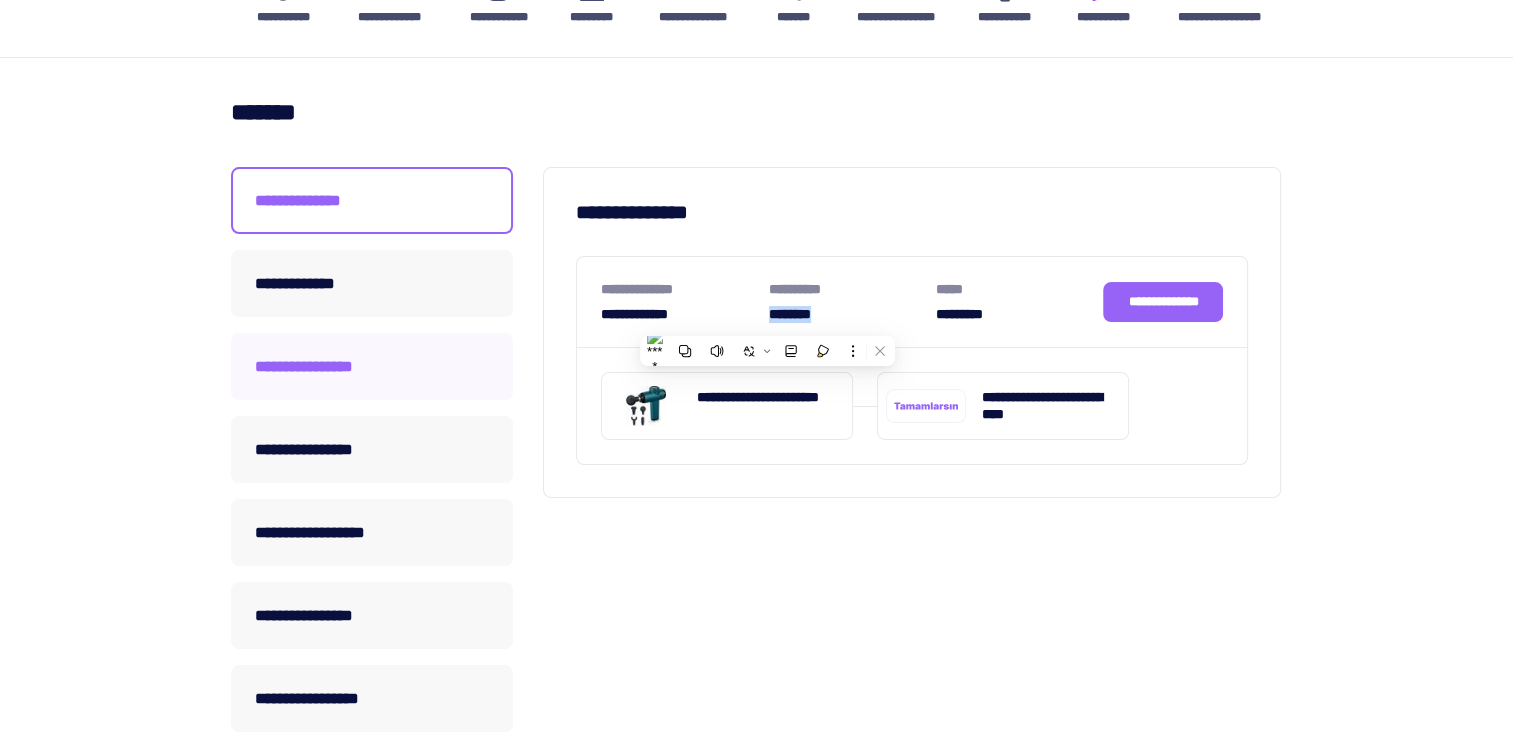 copy on "********" 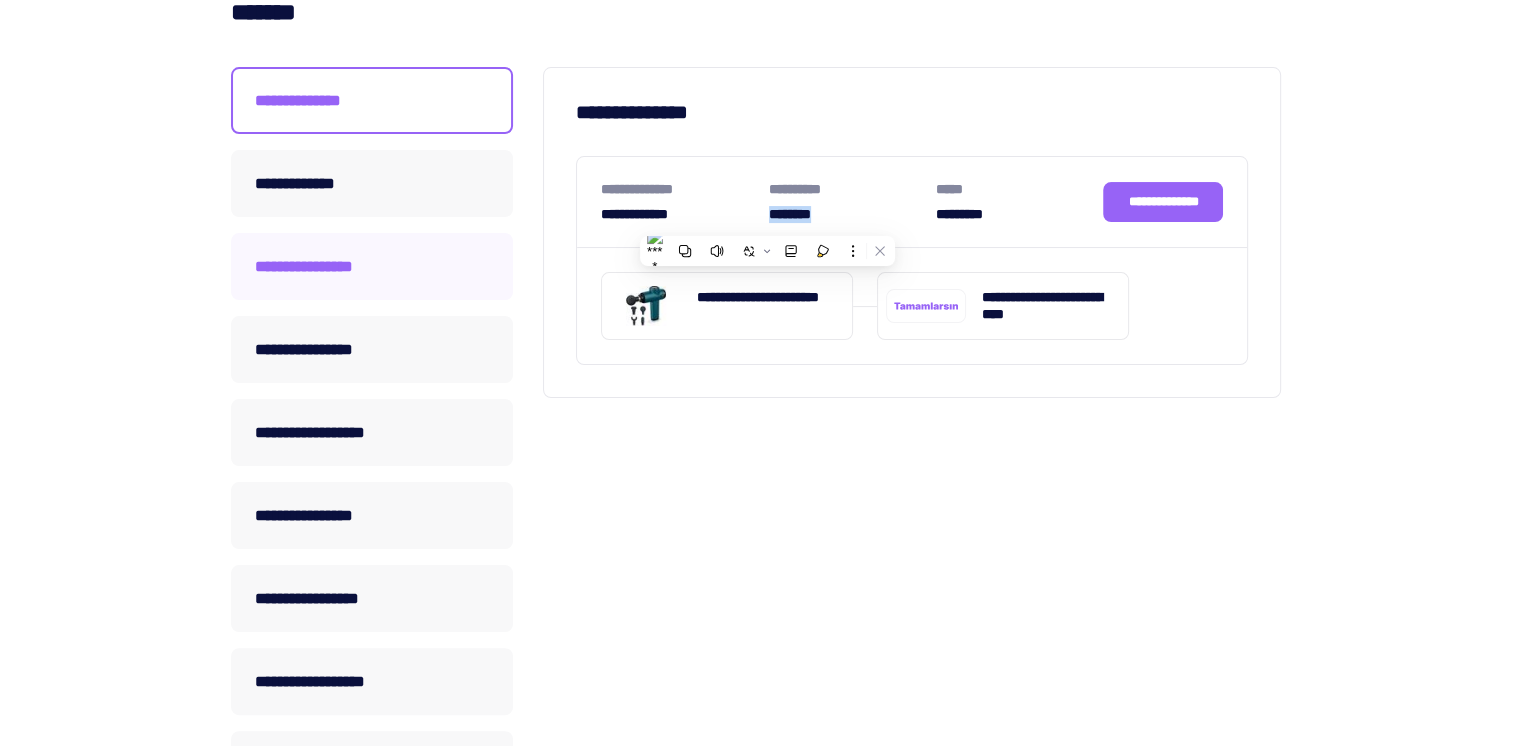 scroll, scrollTop: 0, scrollLeft: 0, axis: both 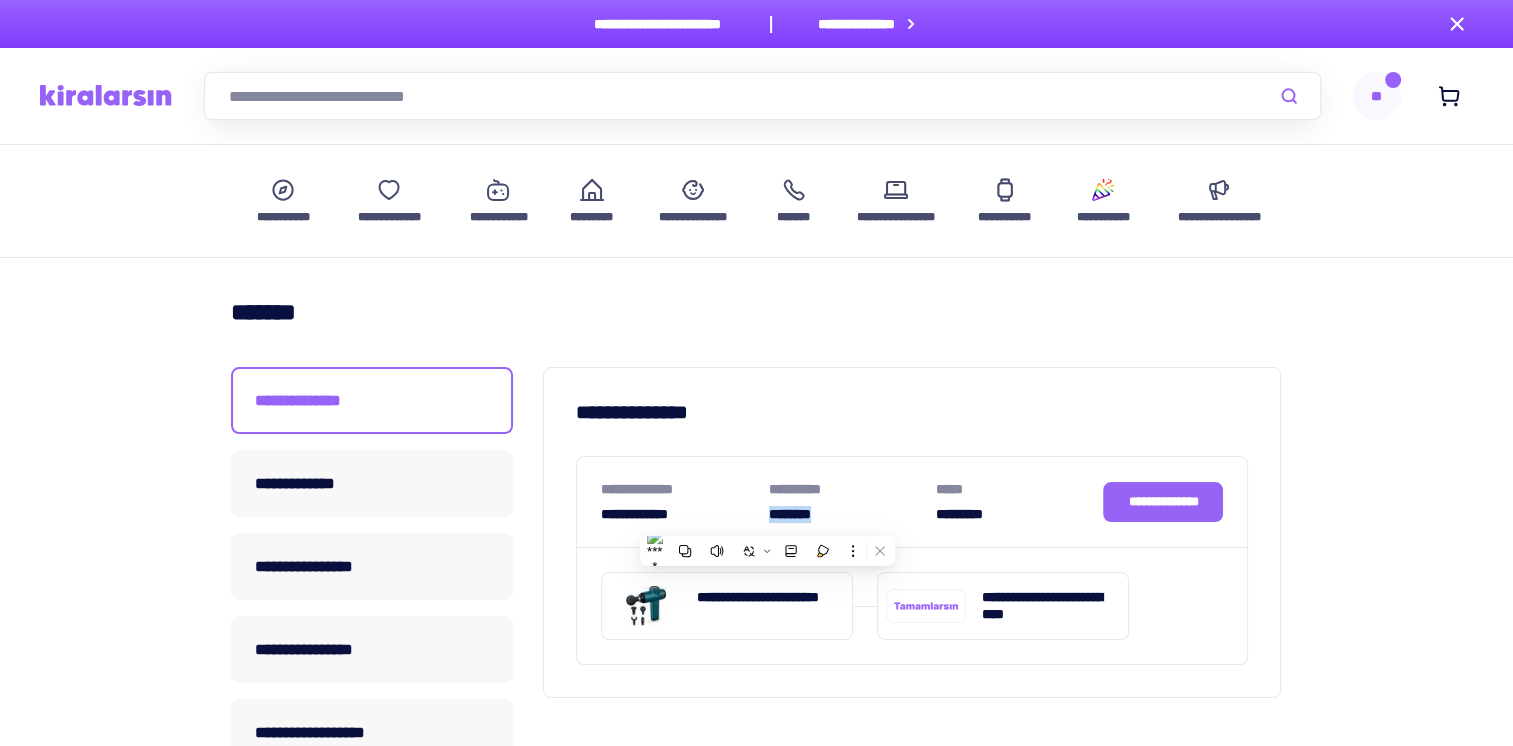 click at bounding box center [106, 95] 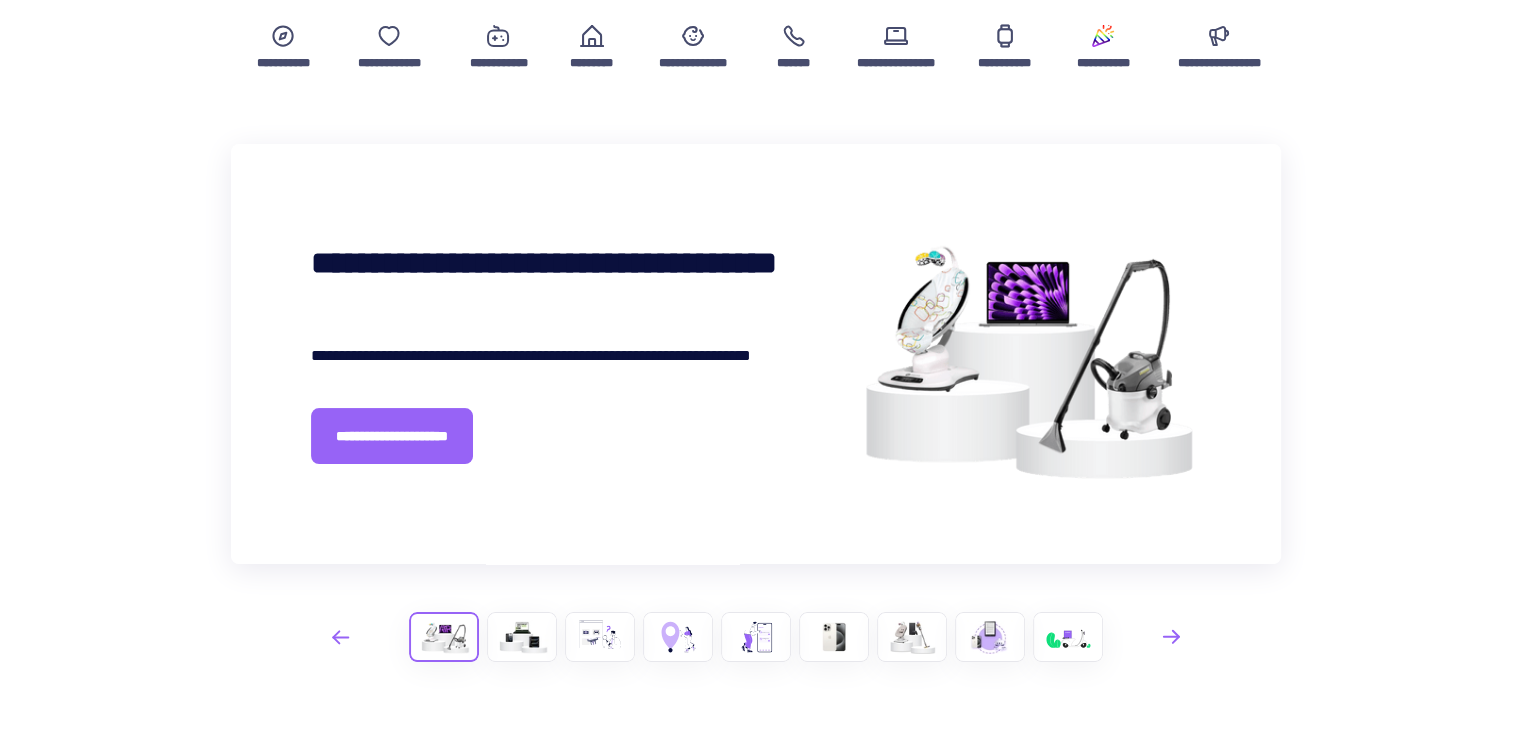 scroll, scrollTop: 200, scrollLeft: 0, axis: vertical 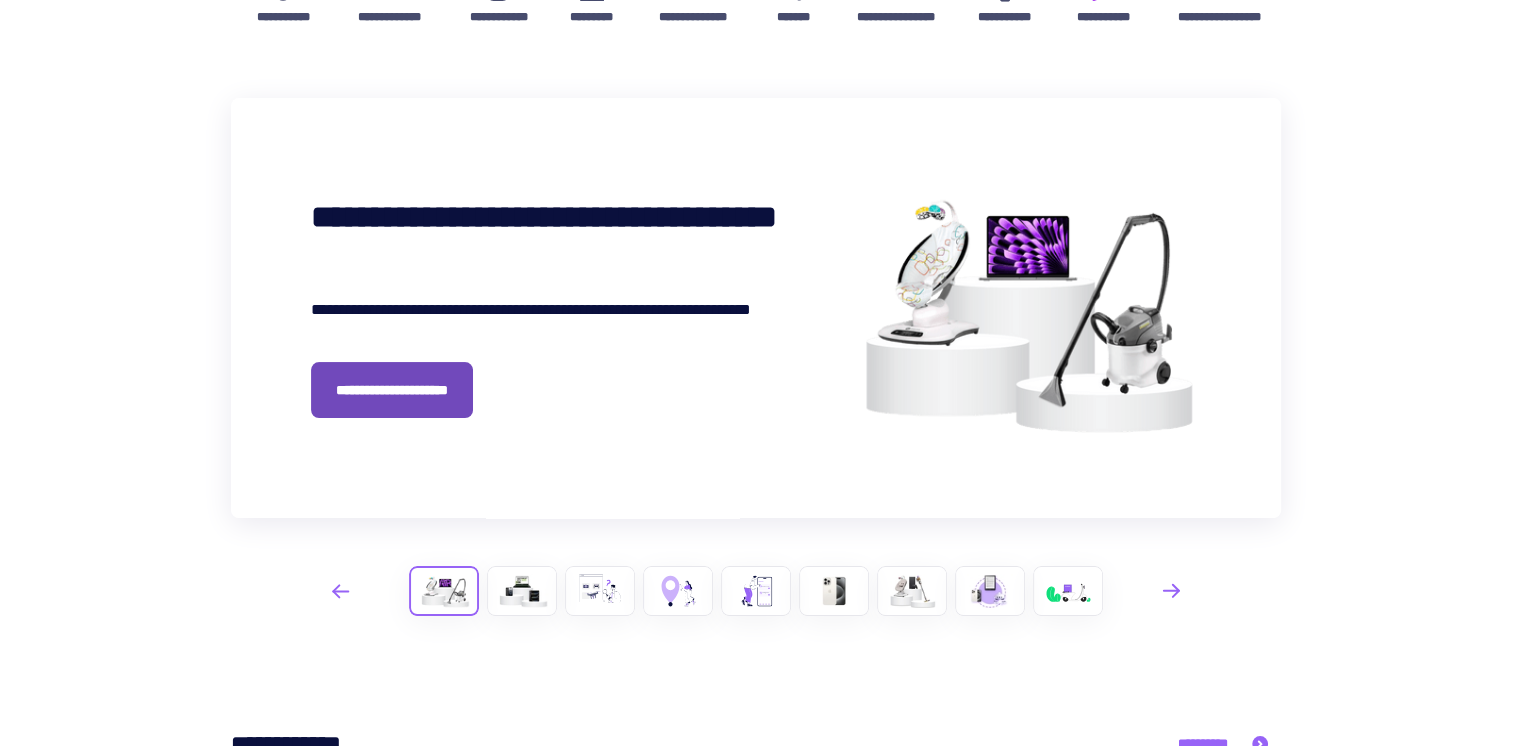 click on "**********" at bounding box center [392, 390] 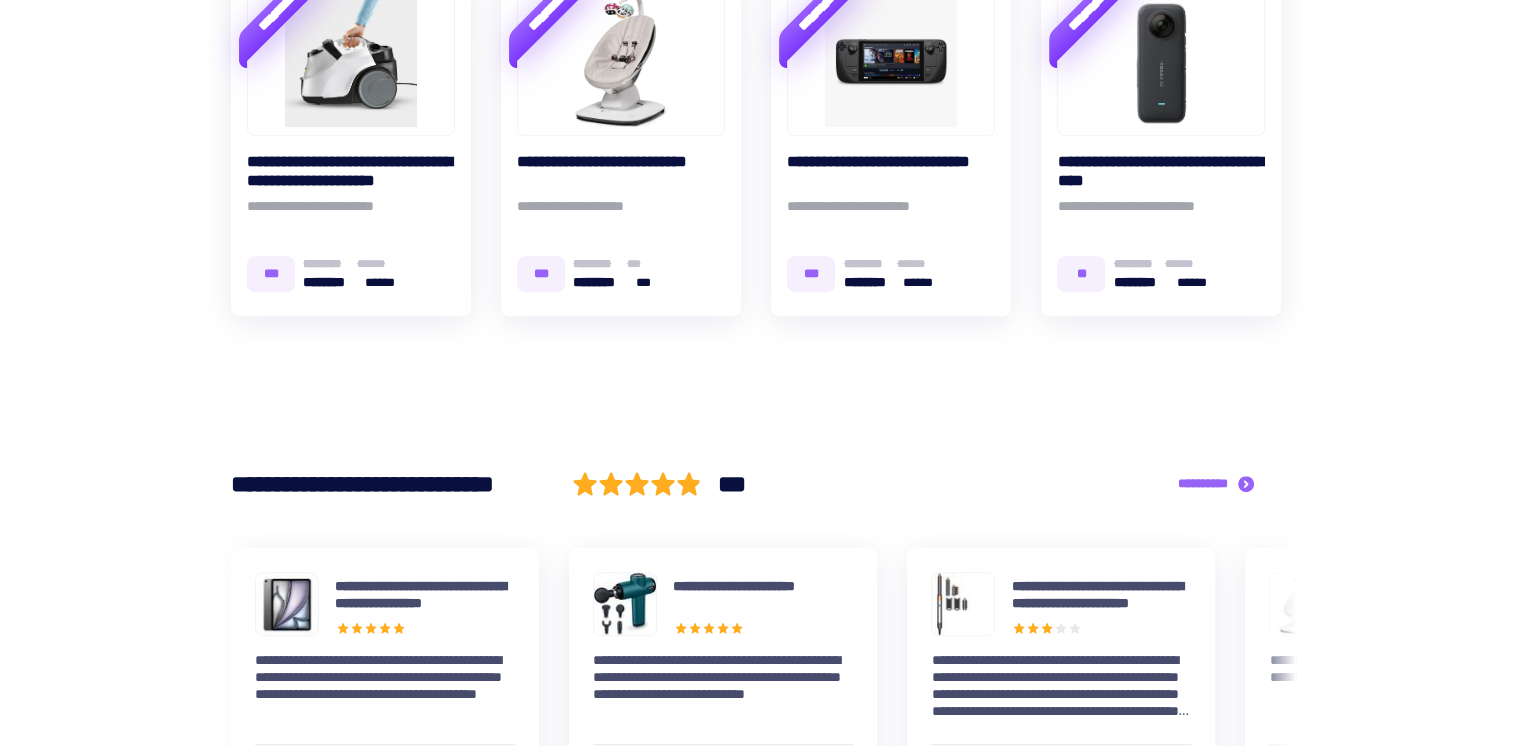 scroll, scrollTop: 1000, scrollLeft: 0, axis: vertical 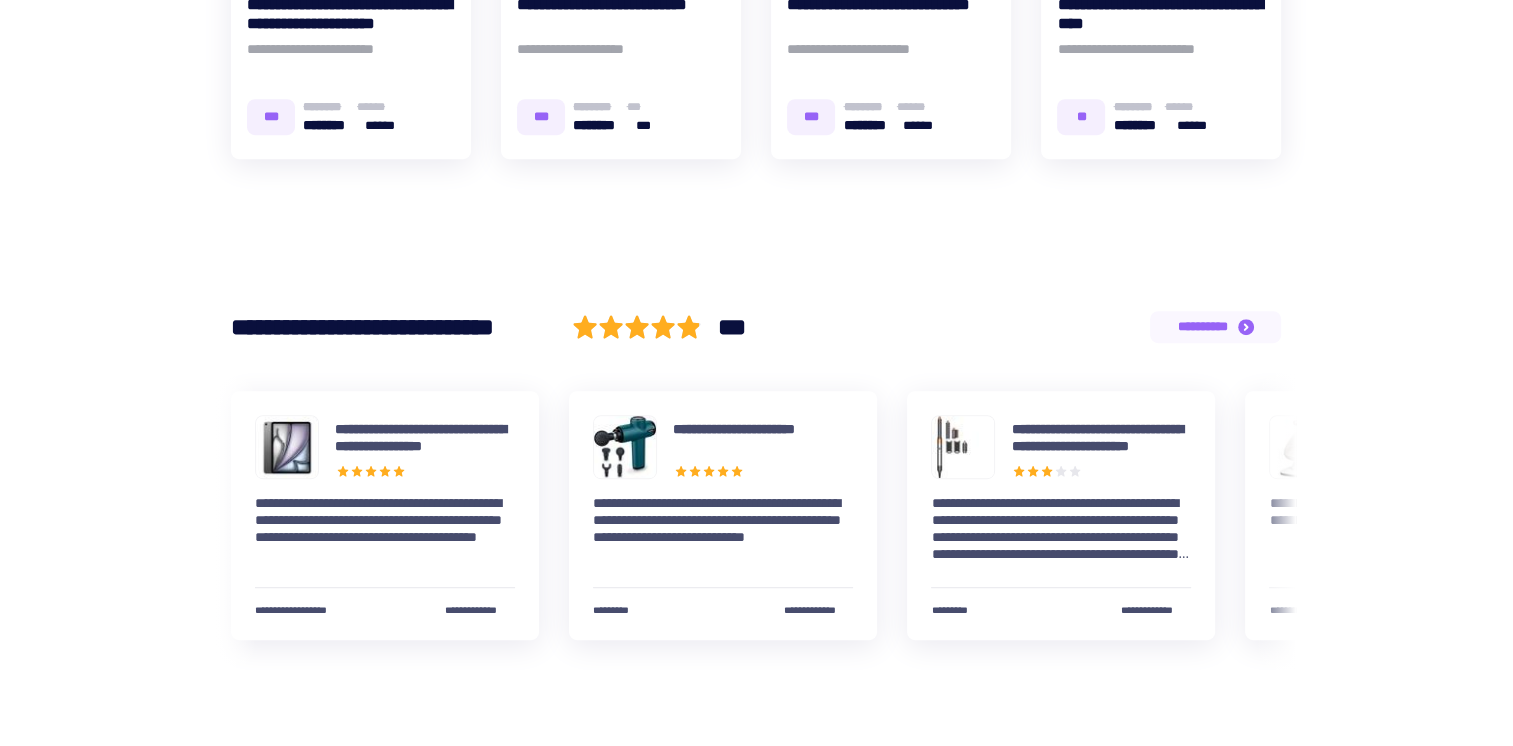 click on "**********" at bounding box center [1203, 326] 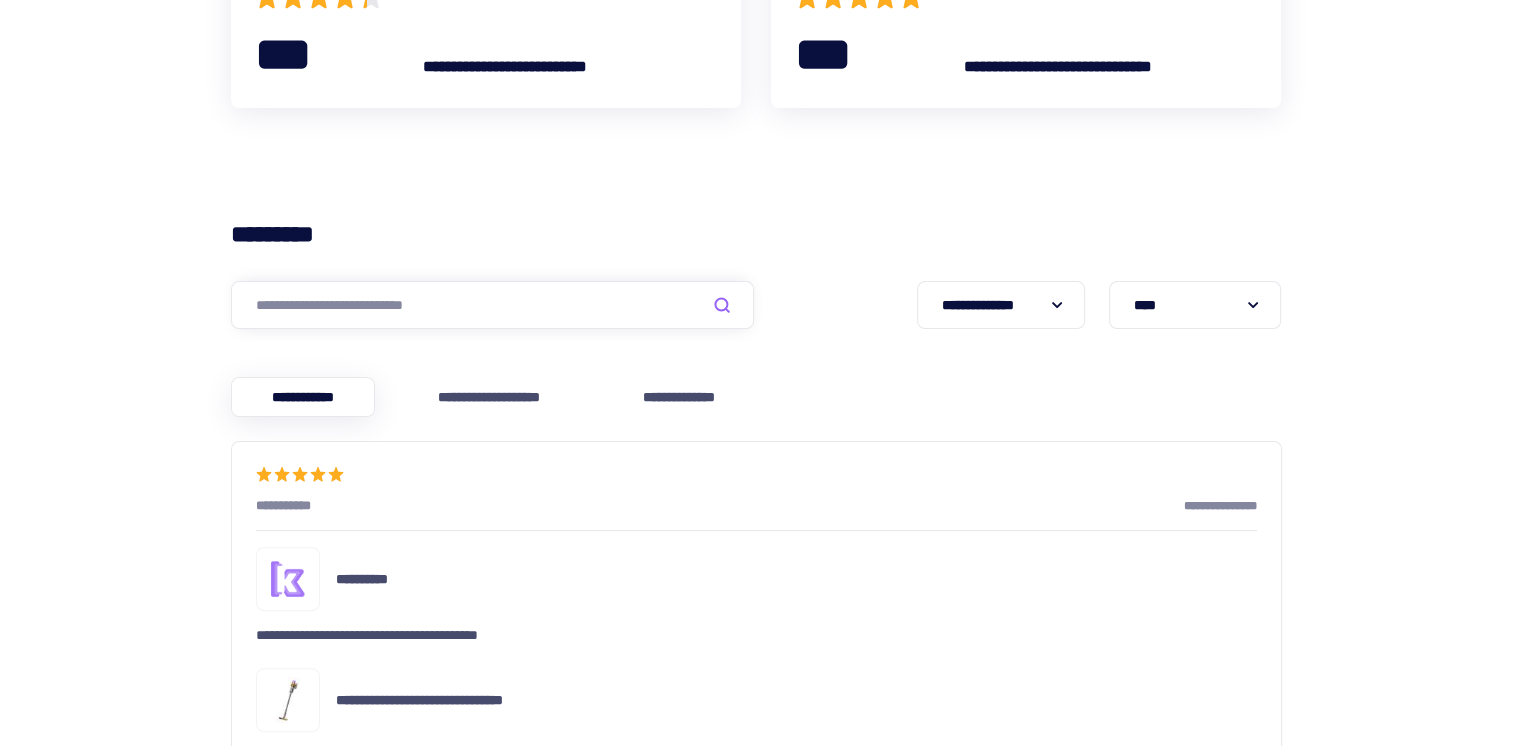 scroll, scrollTop: 0, scrollLeft: 0, axis: both 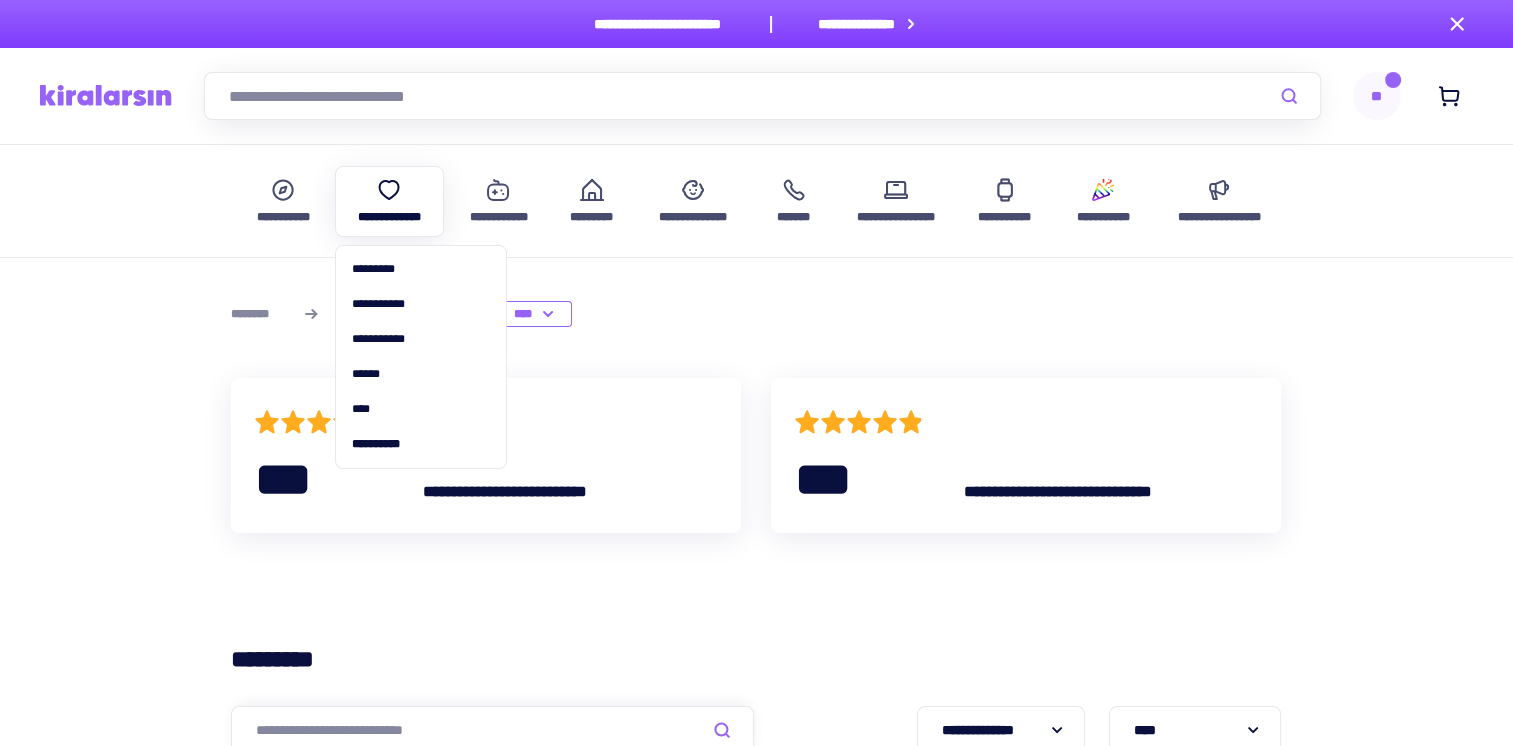 click 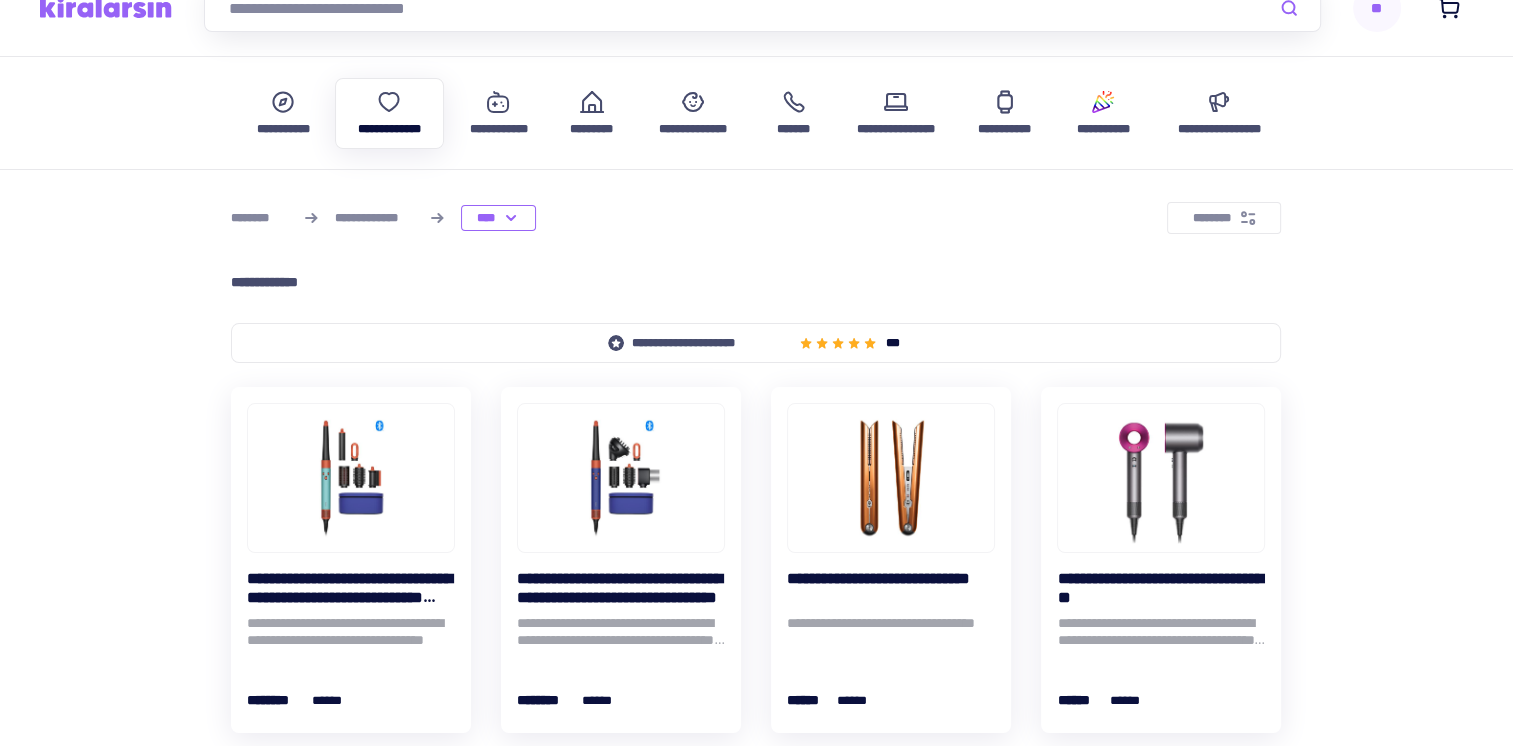 scroll, scrollTop: 0, scrollLeft: 0, axis: both 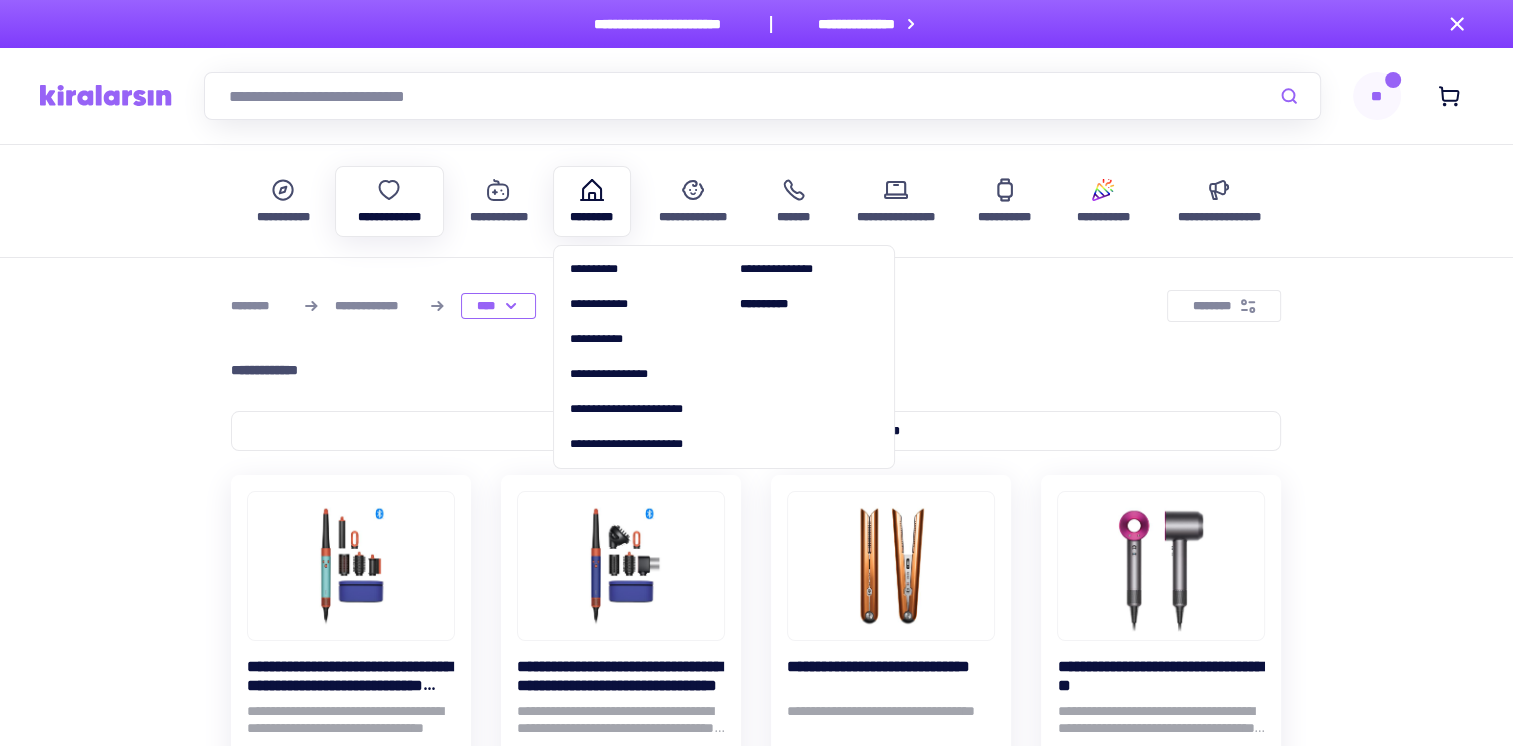click at bounding box center [591, 190] 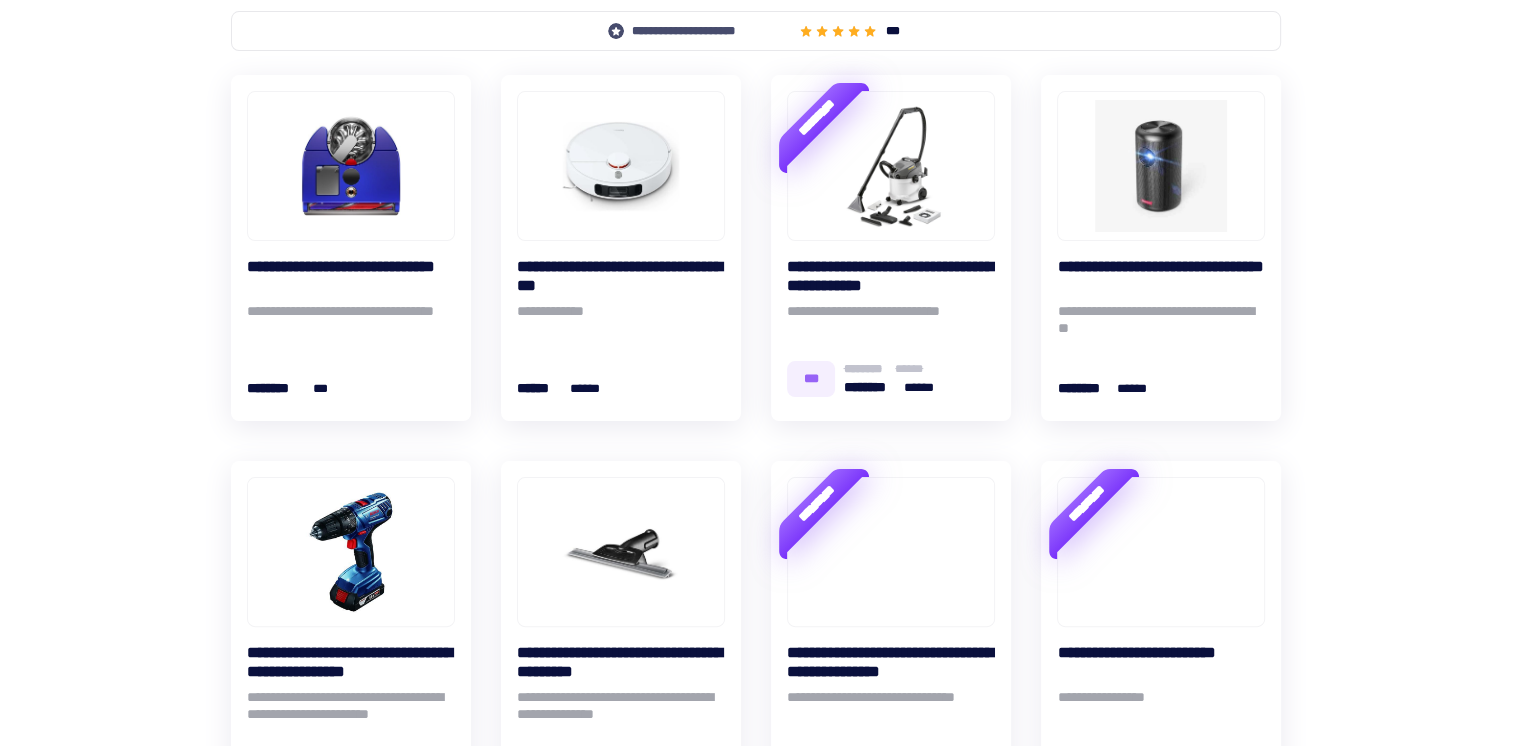 scroll, scrollTop: 0, scrollLeft: 0, axis: both 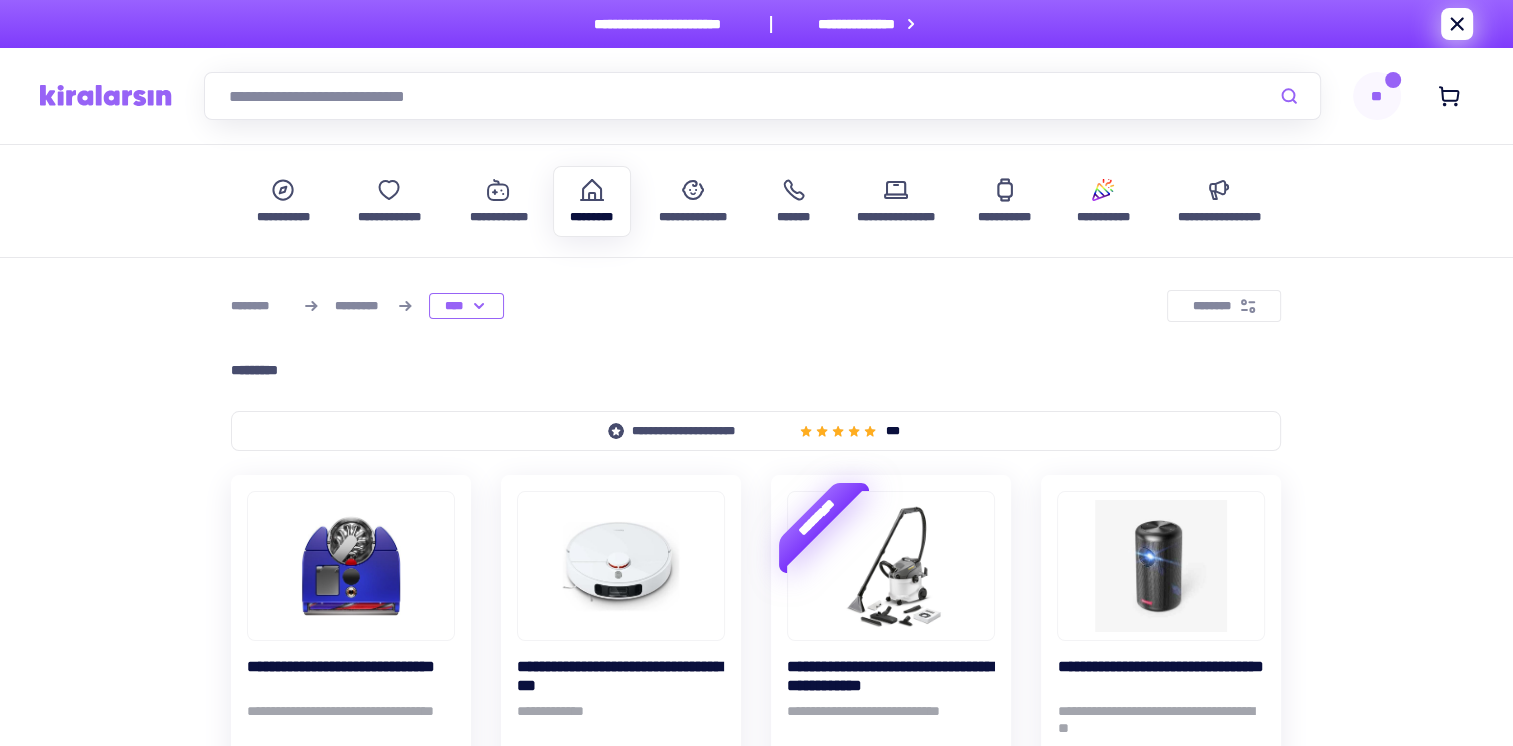 click 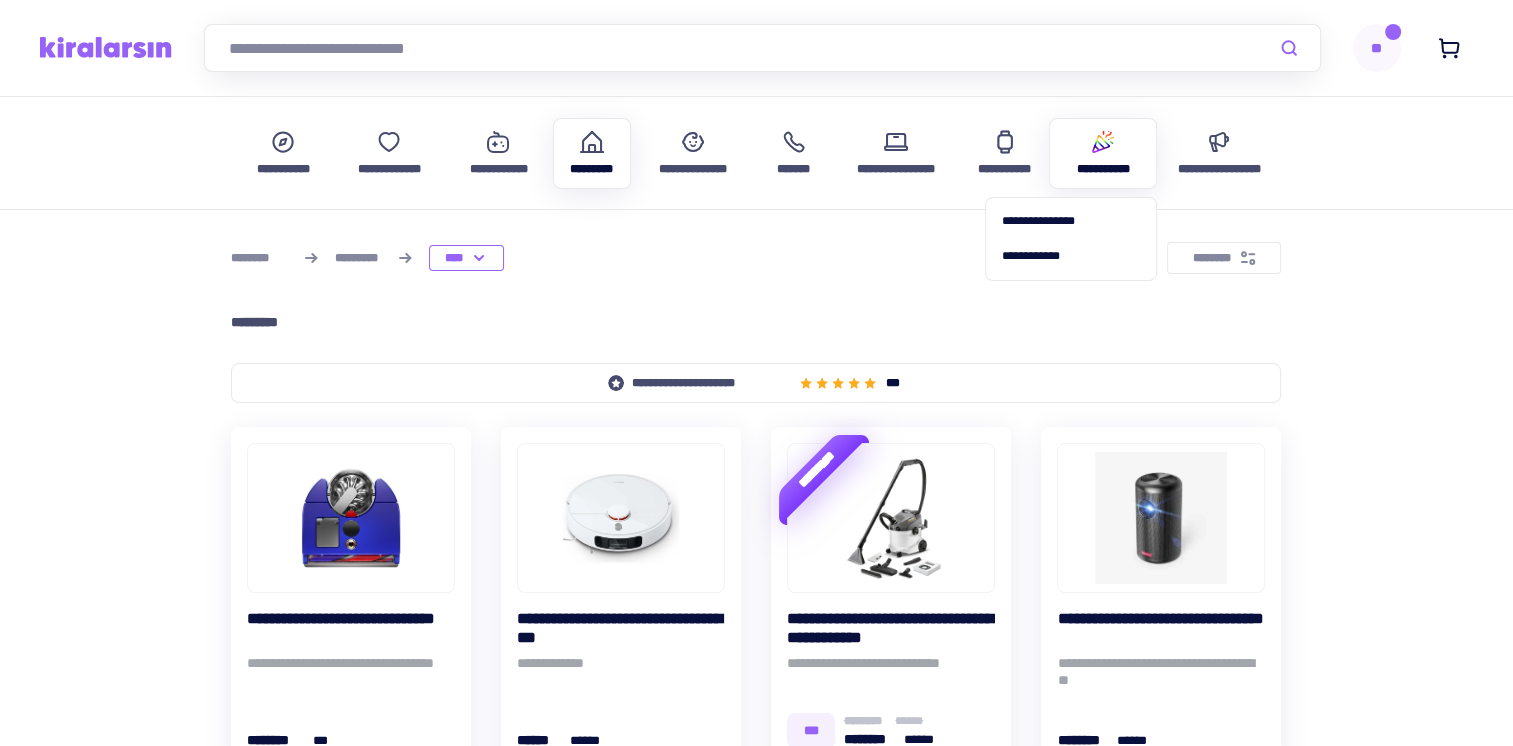 click 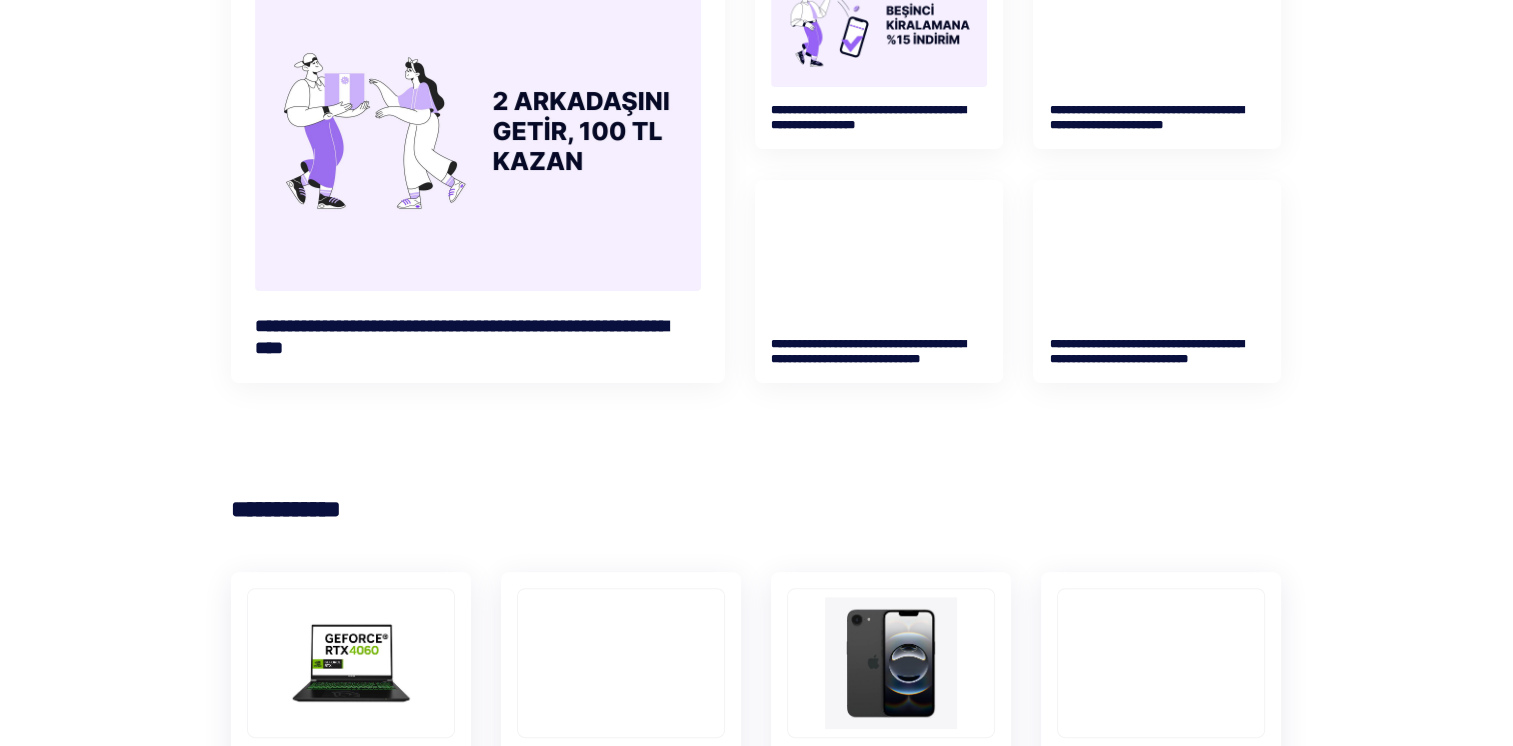 scroll, scrollTop: 0, scrollLeft: 0, axis: both 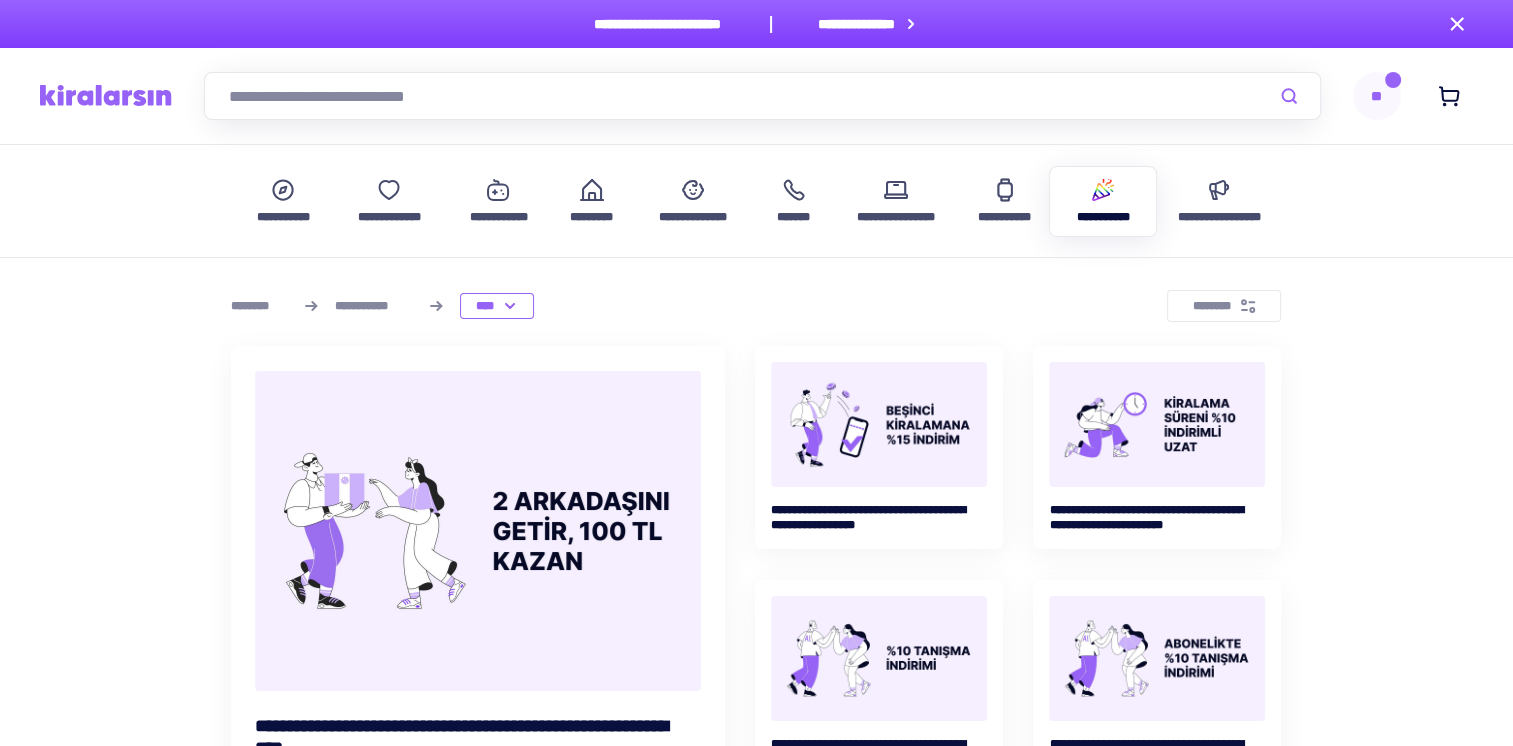 click on "**" at bounding box center (1377, 96) 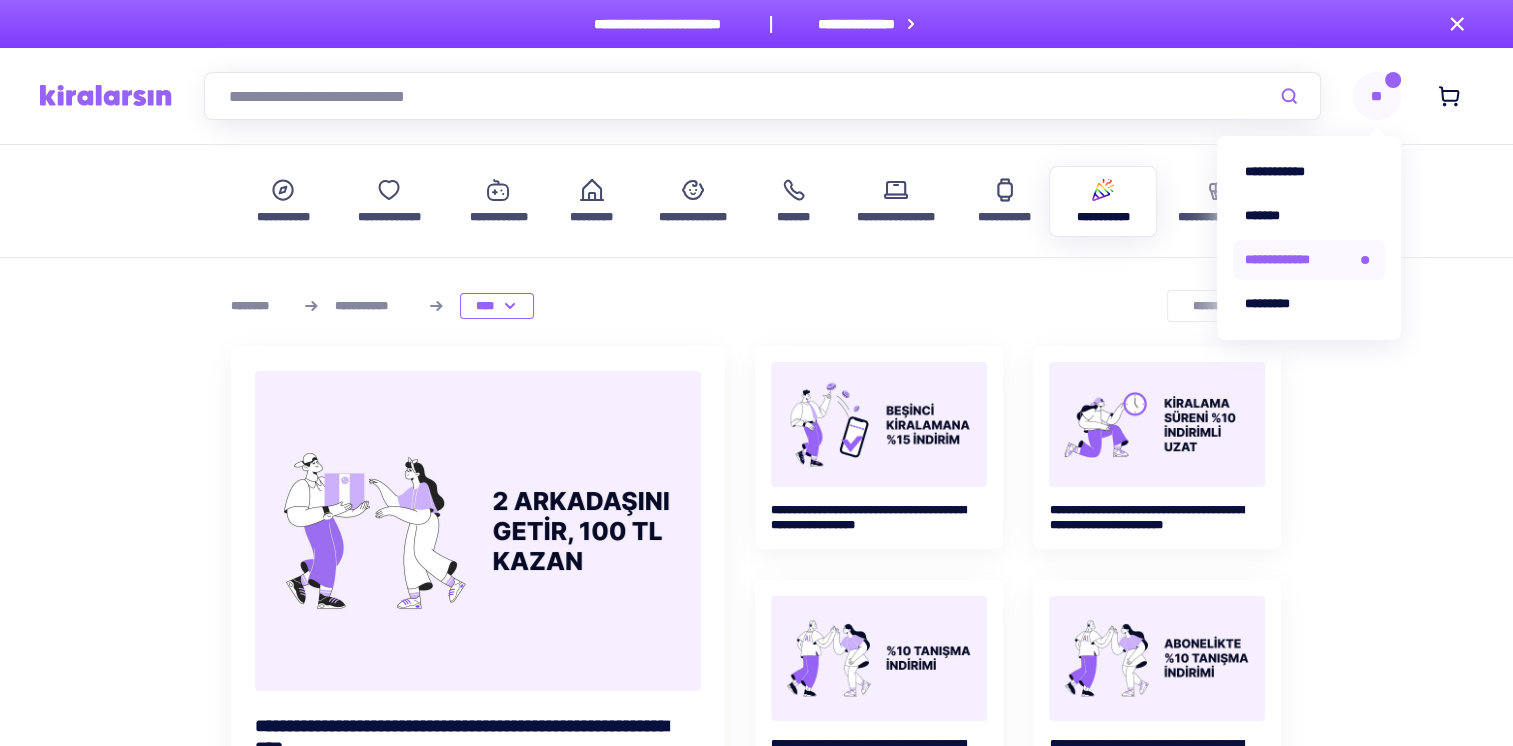 click on "**********" at bounding box center [1309, 260] 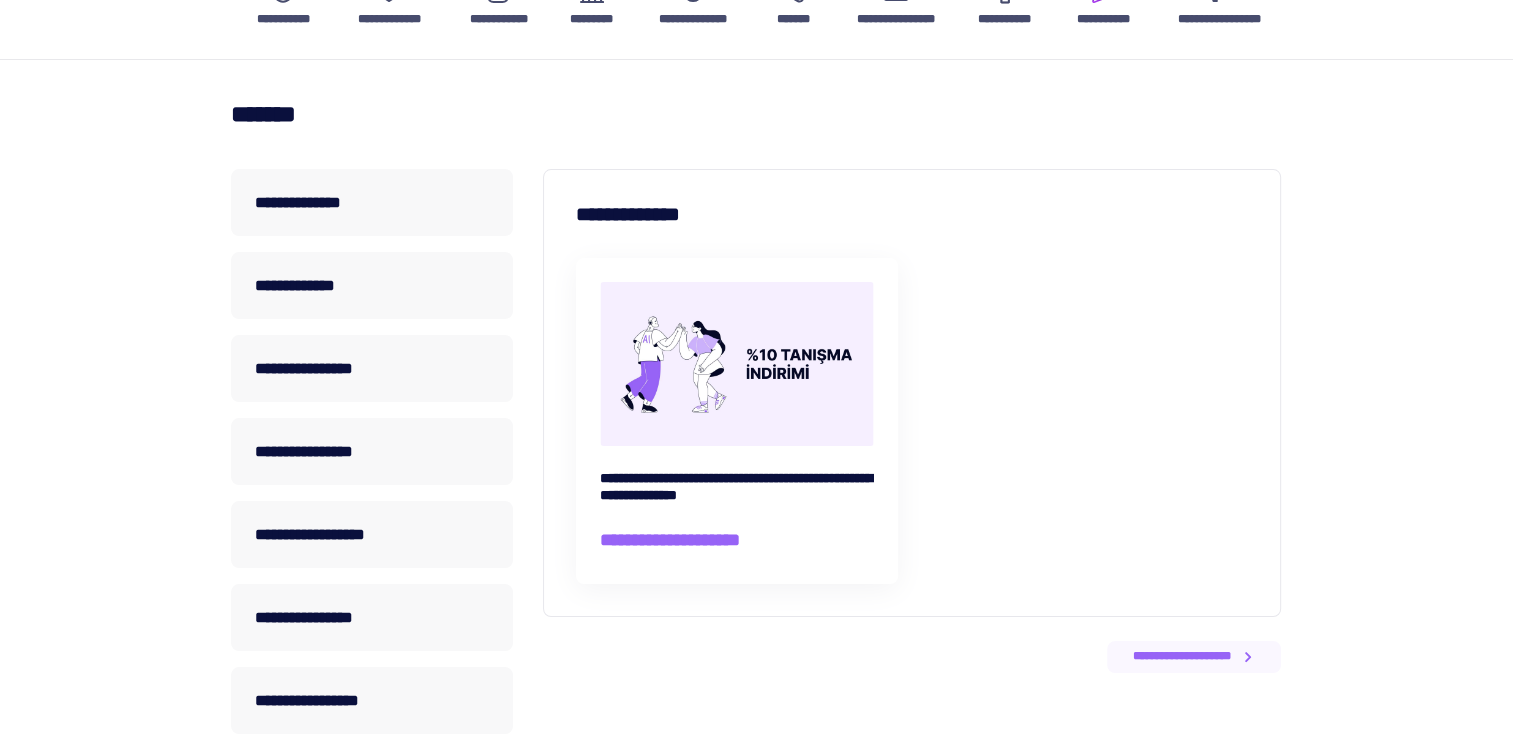scroll, scrollTop: 200, scrollLeft: 0, axis: vertical 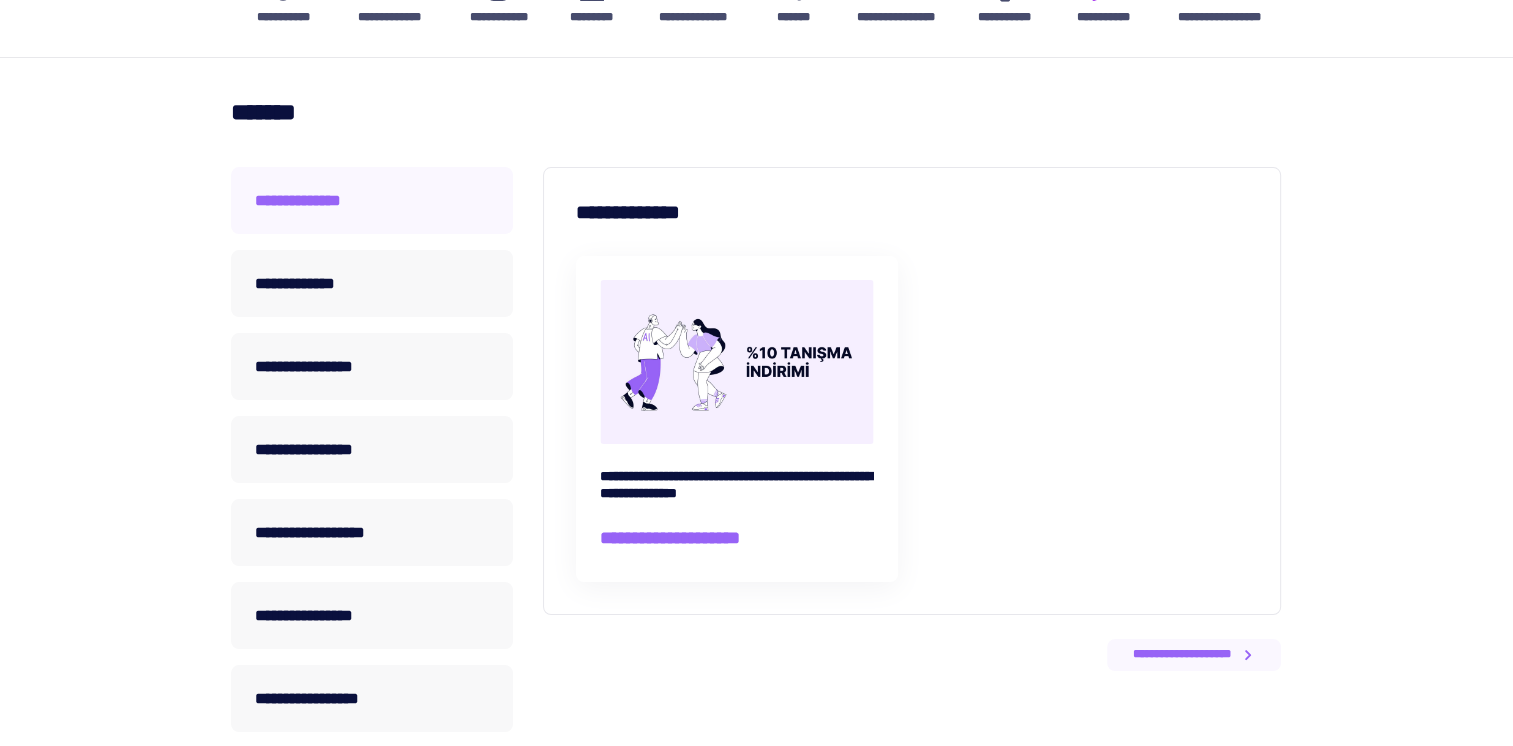 click on "**********" at bounding box center [372, 200] 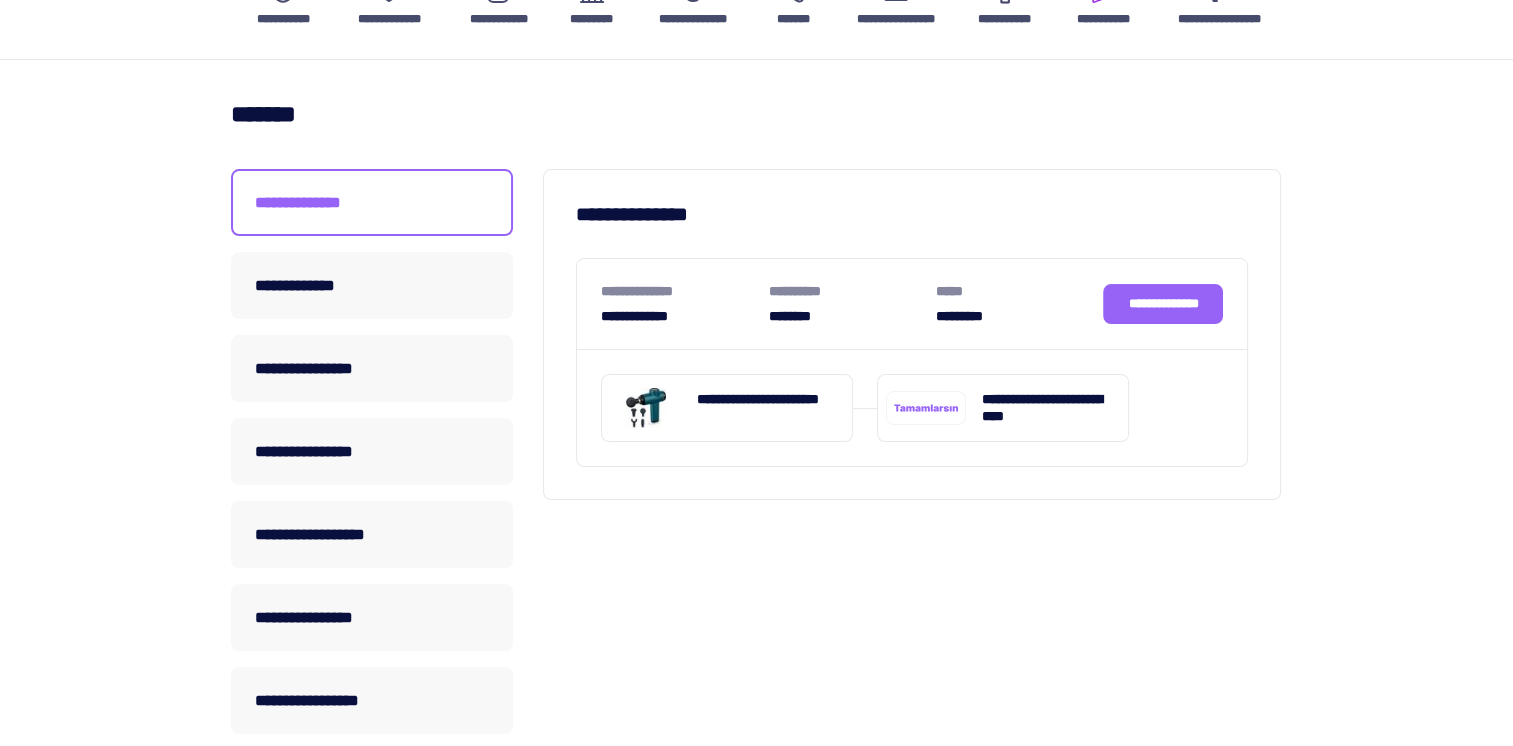 scroll, scrollTop: 200, scrollLeft: 0, axis: vertical 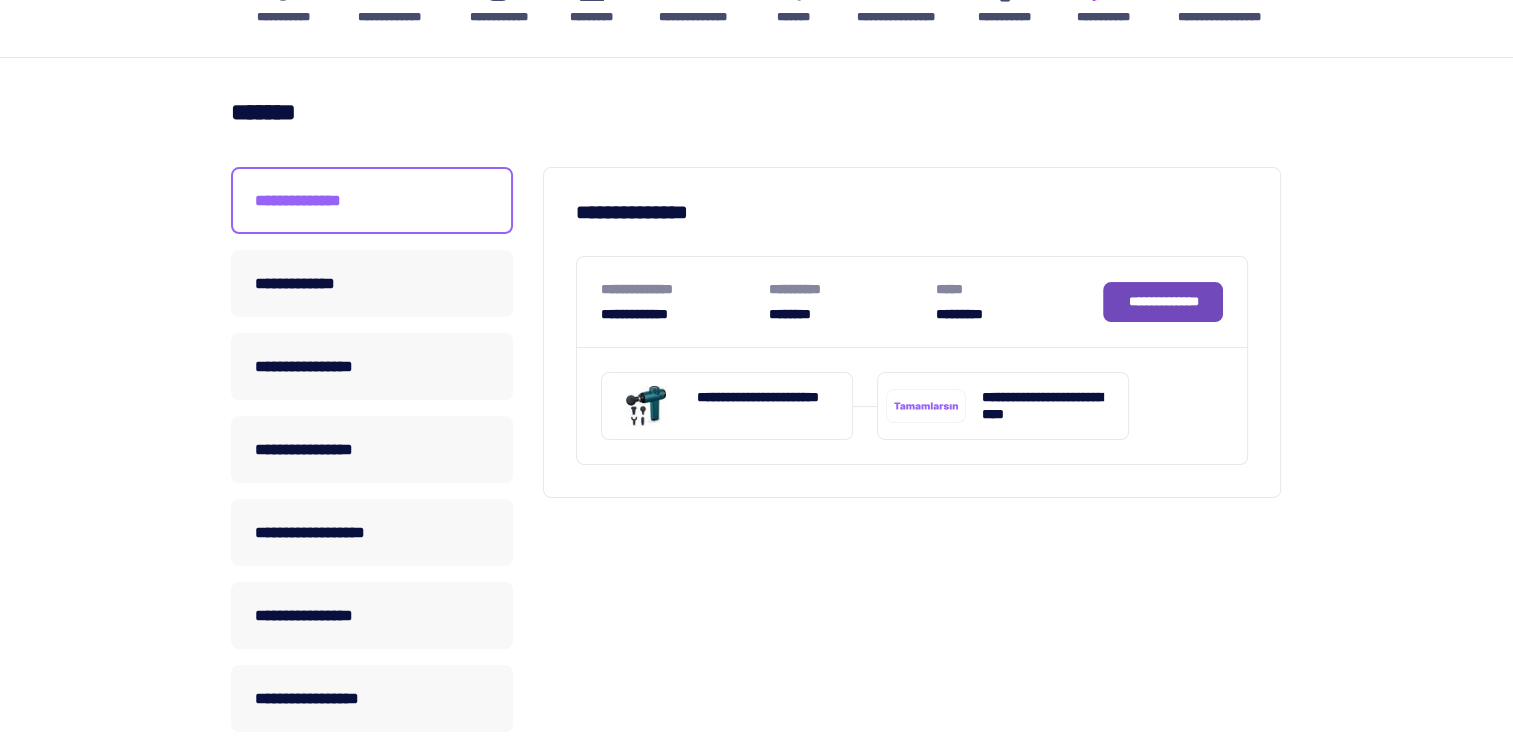 click on "**********" at bounding box center [1163, 301] 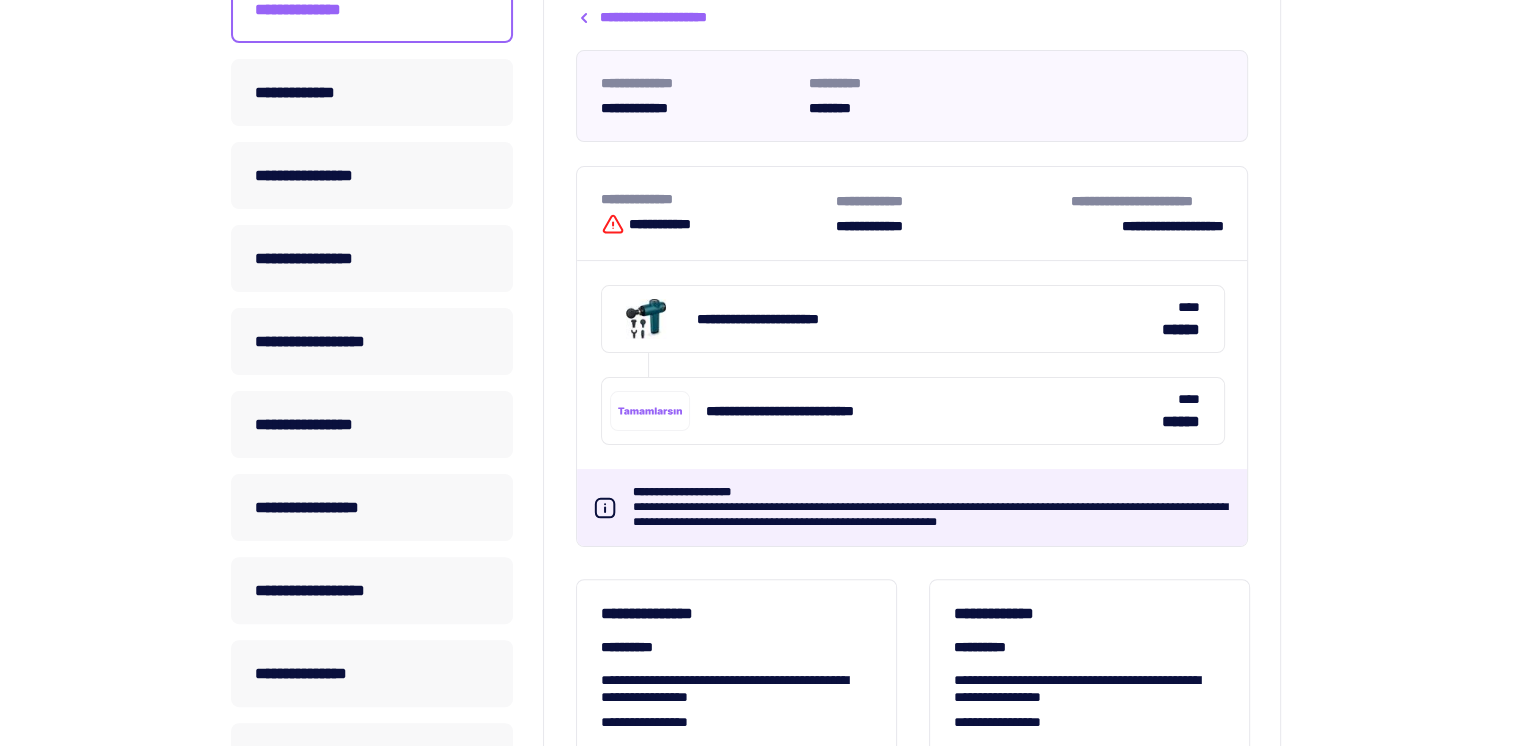 scroll, scrollTop: 300, scrollLeft: 0, axis: vertical 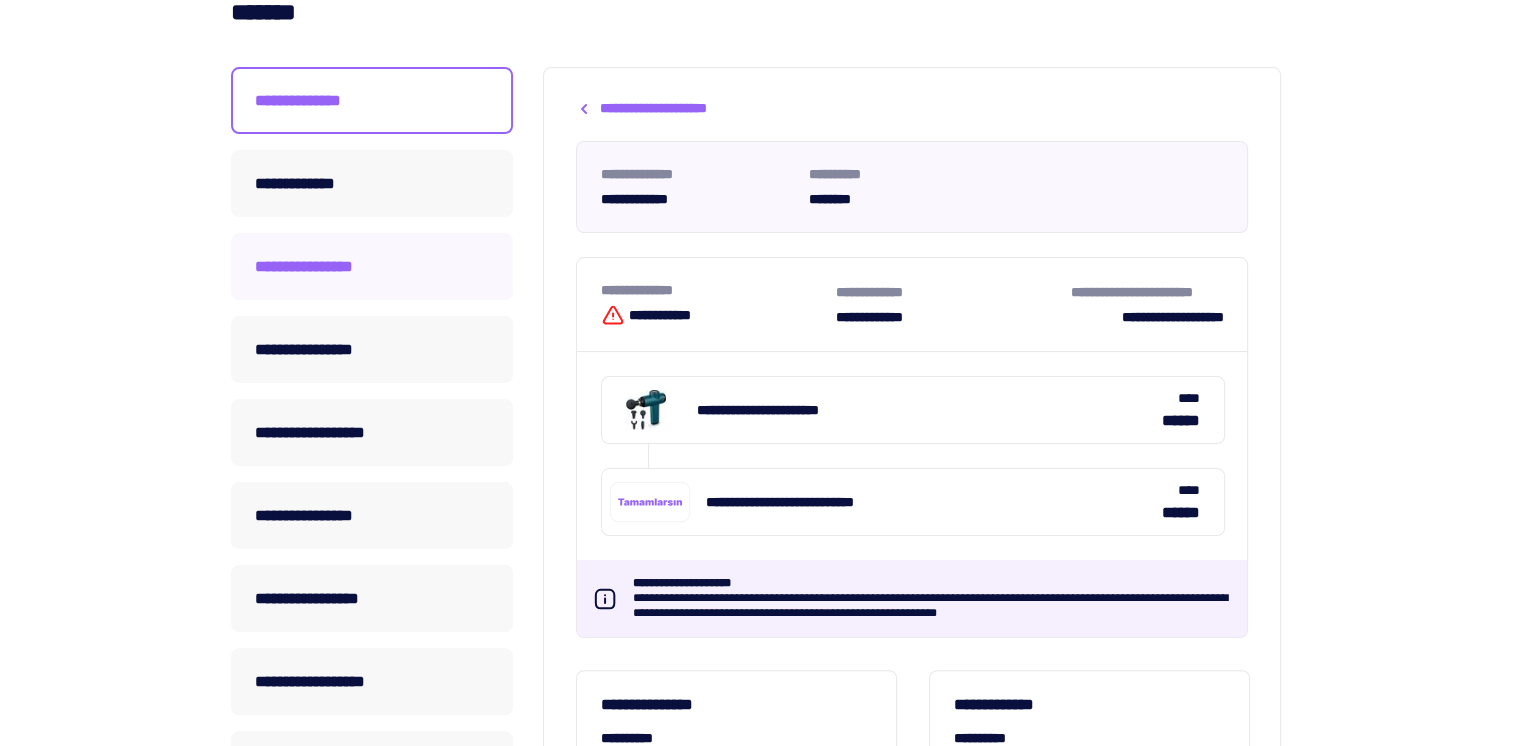 click on "**********" at bounding box center [372, 266] 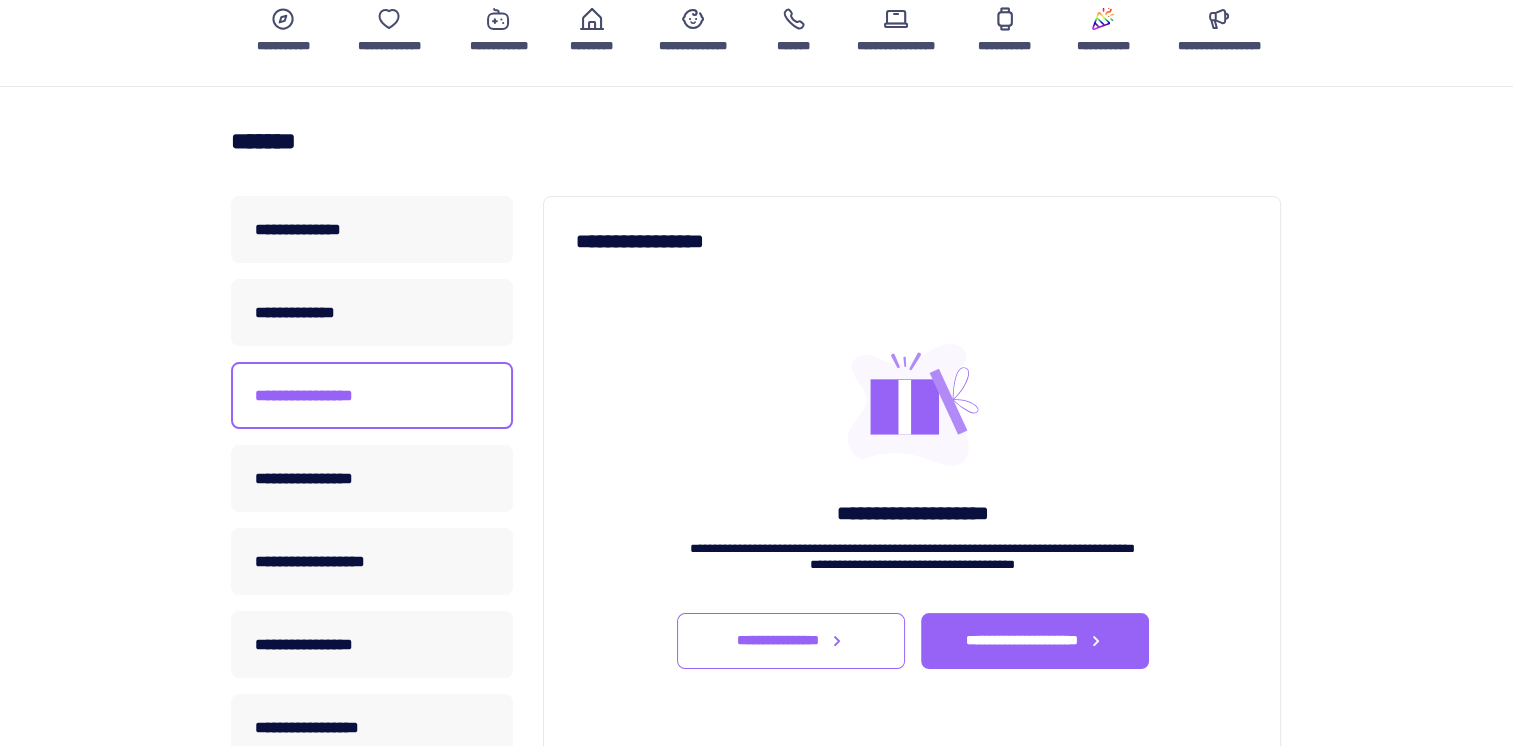 scroll, scrollTop: 200, scrollLeft: 0, axis: vertical 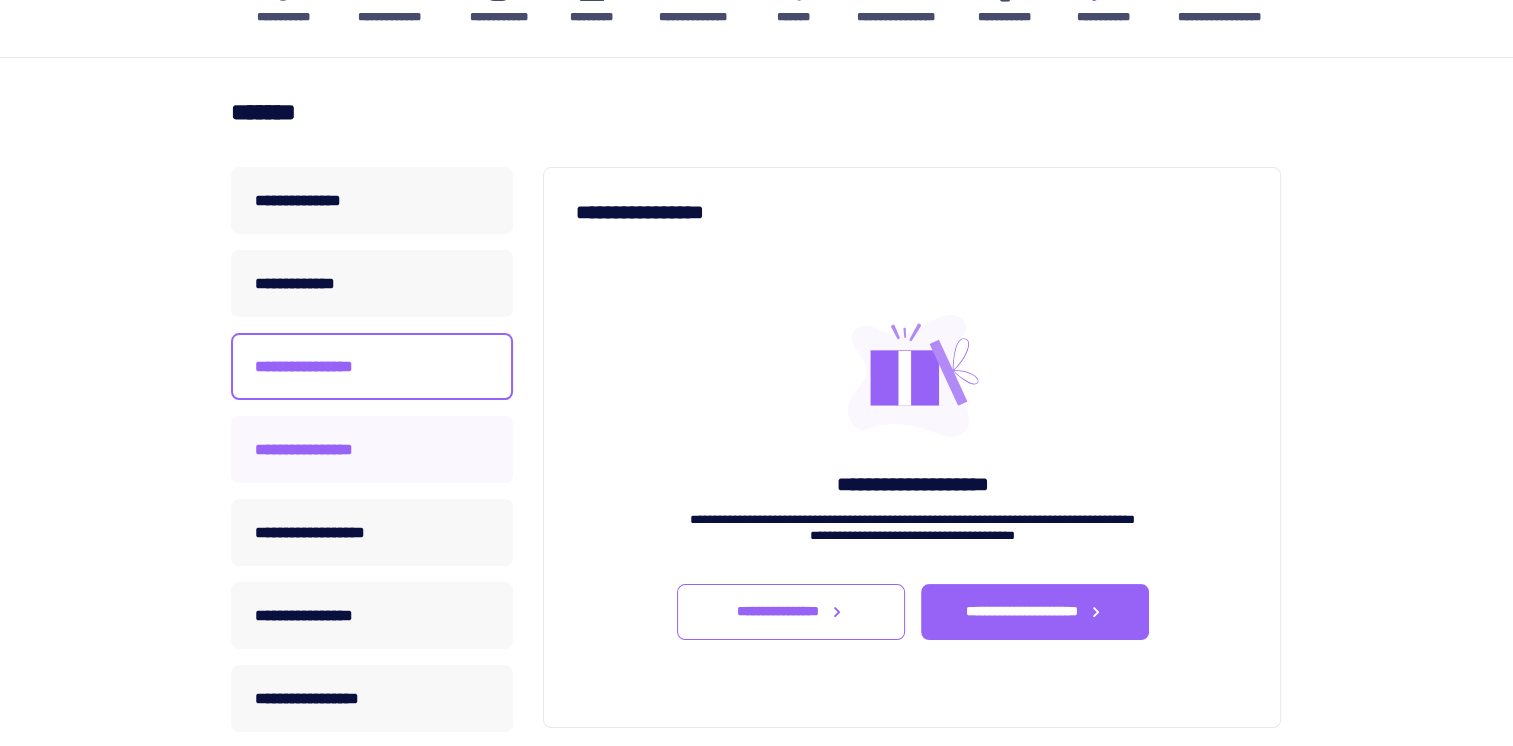 click on "**********" at bounding box center (372, 449) 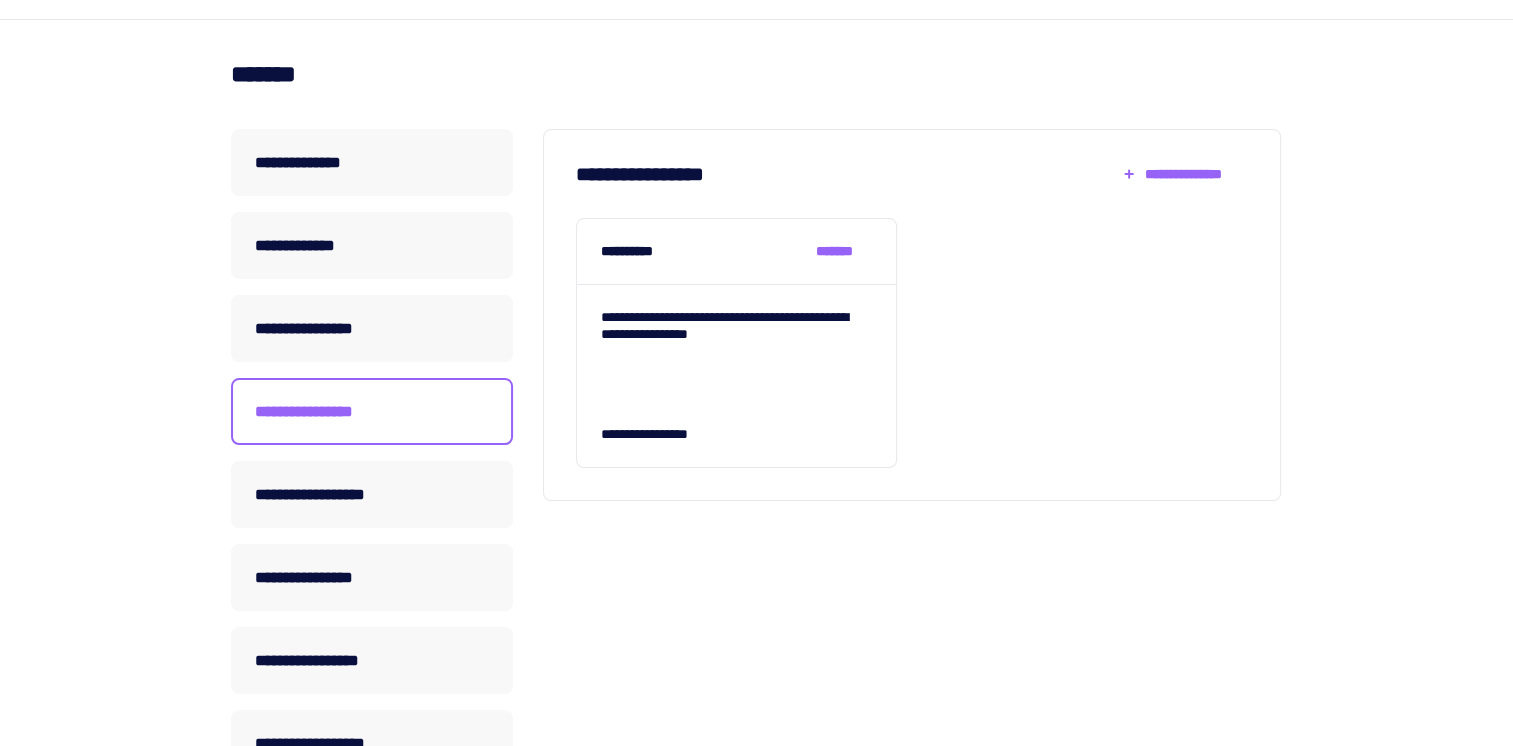 scroll, scrollTop: 300, scrollLeft: 0, axis: vertical 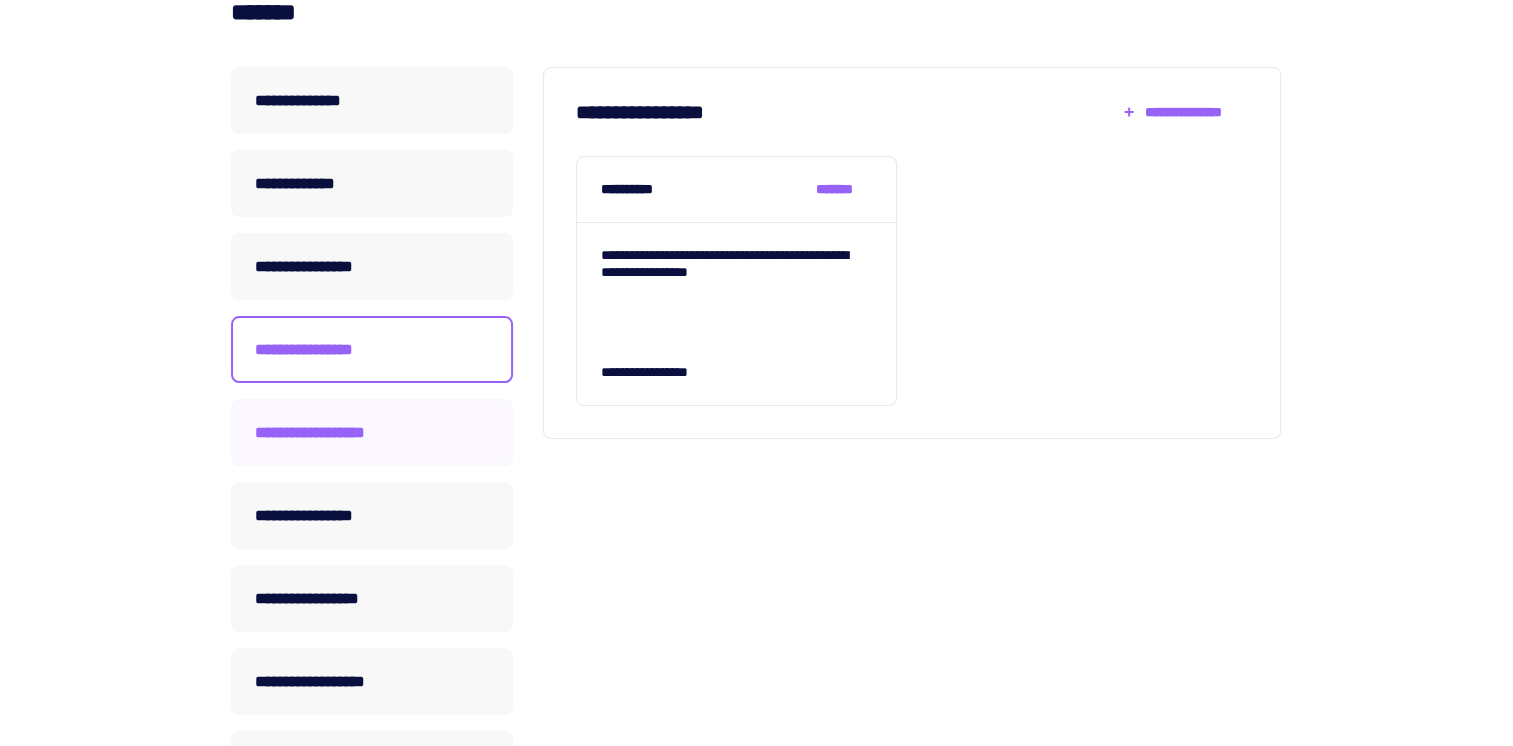 click on "**********" at bounding box center (372, 432) 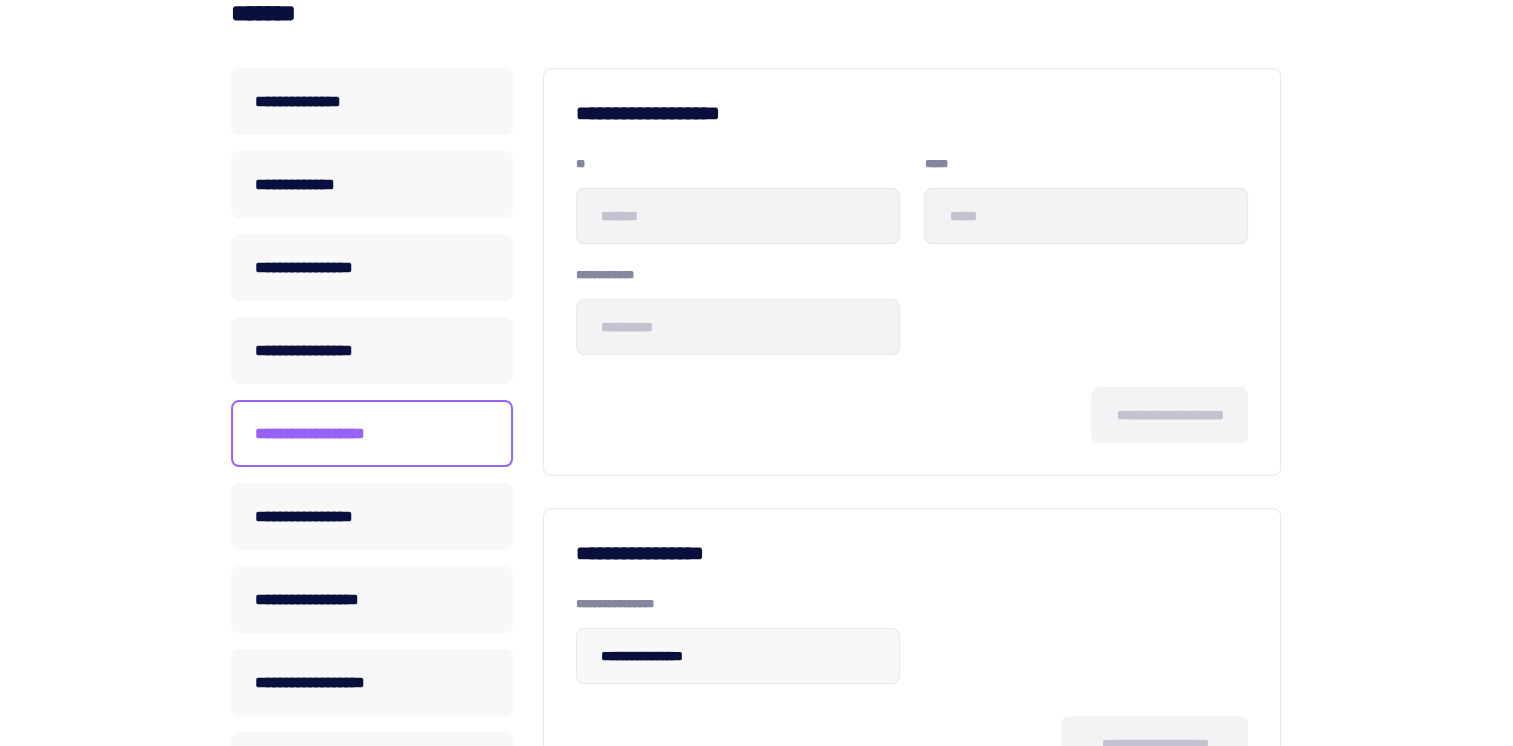 scroll, scrollTop: 300, scrollLeft: 0, axis: vertical 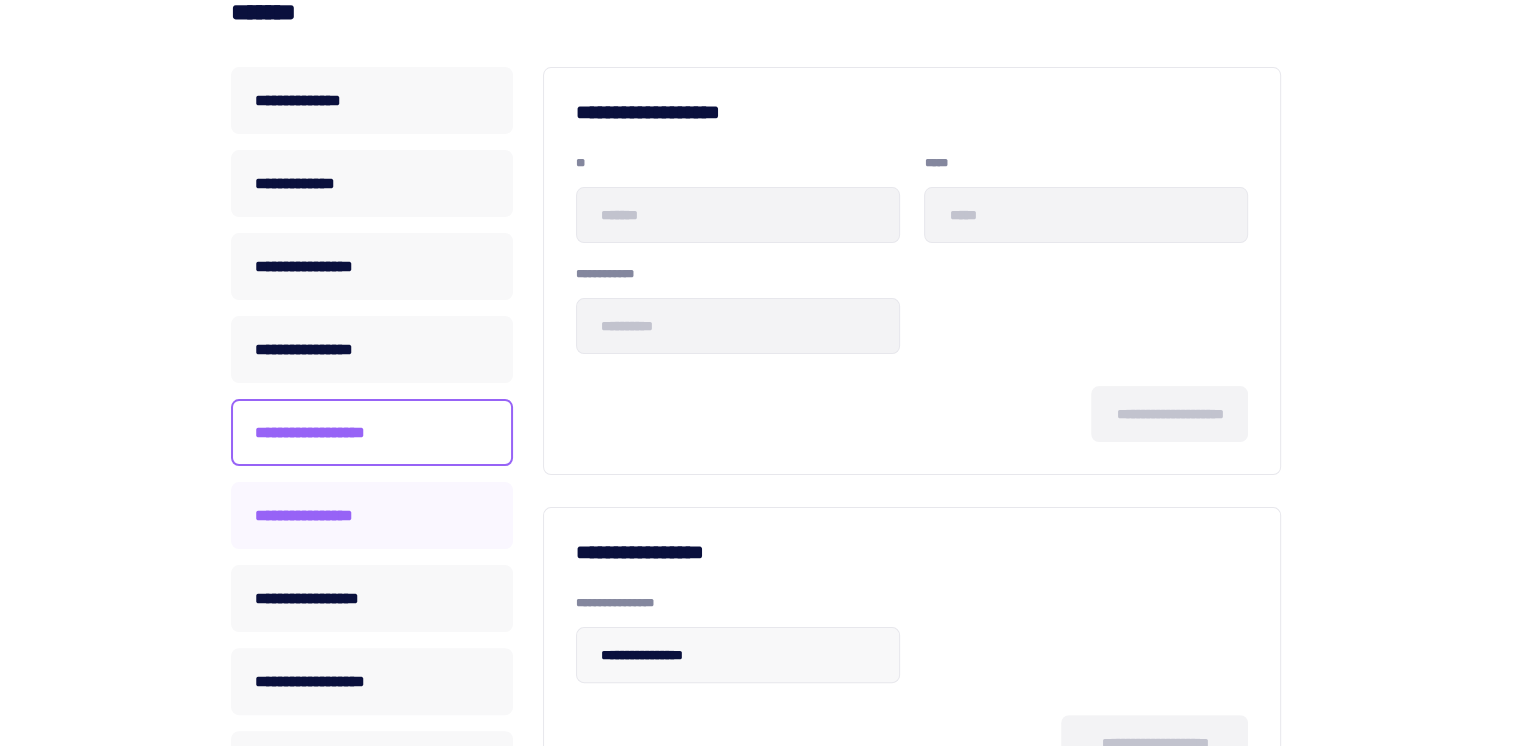 click on "**********" at bounding box center (372, 515) 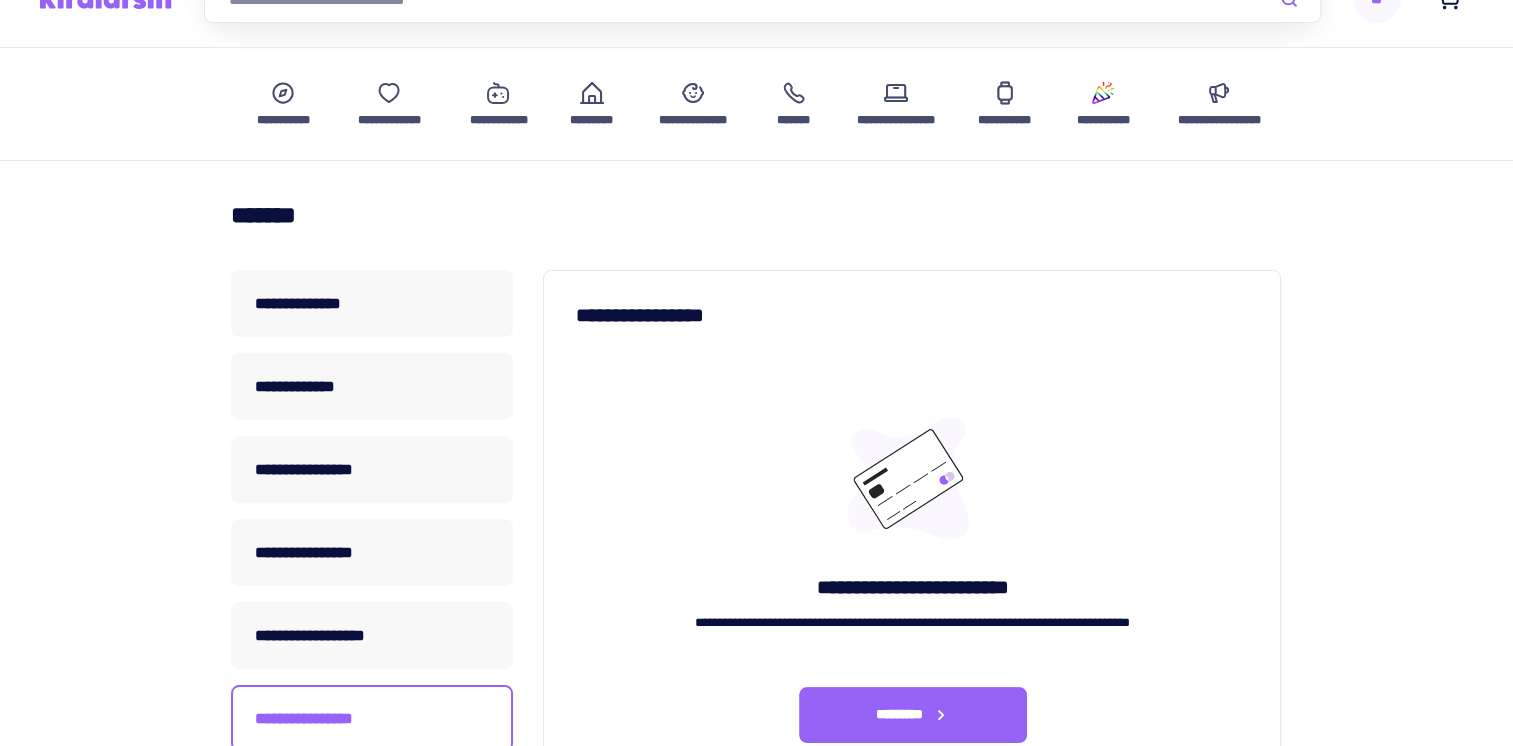 scroll, scrollTop: 300, scrollLeft: 0, axis: vertical 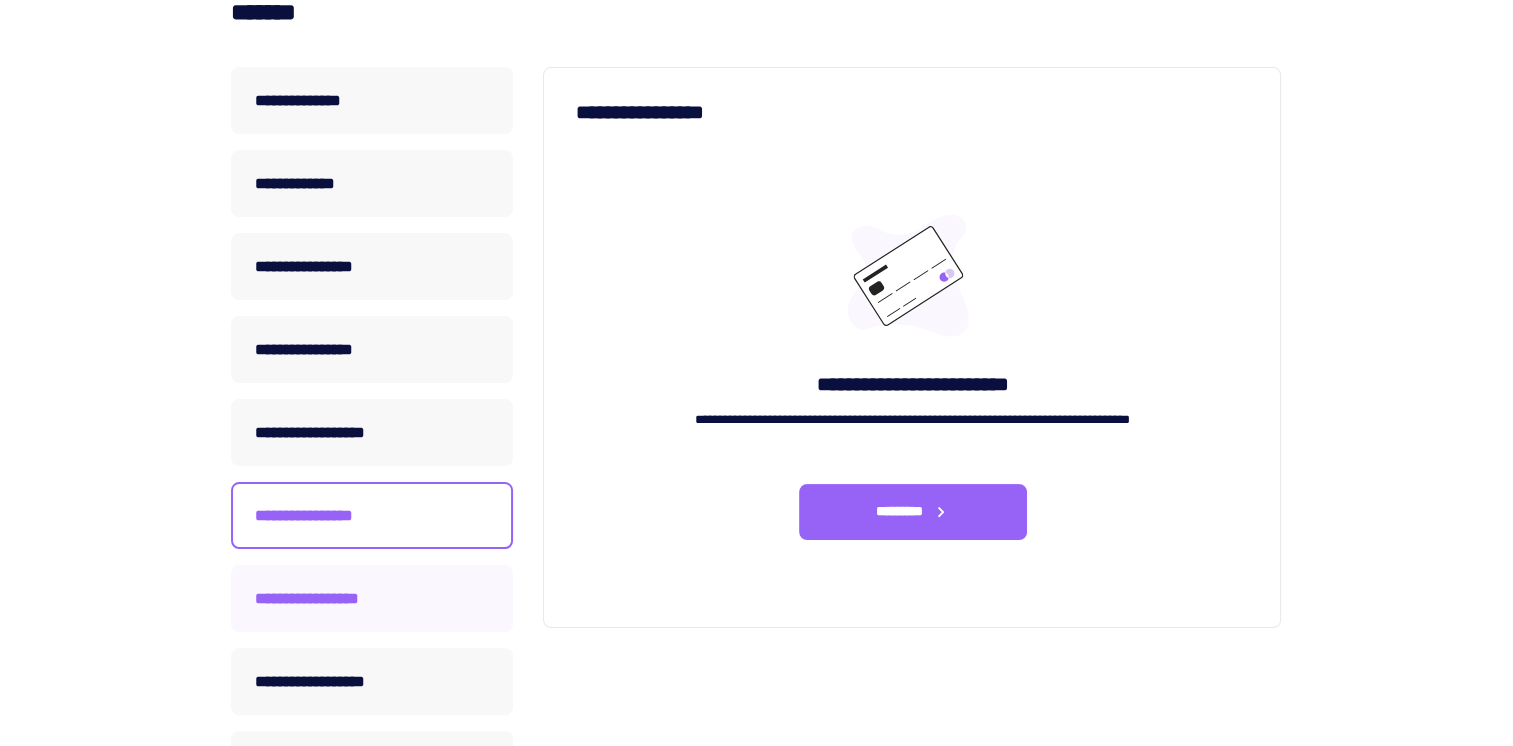 click on "**********" at bounding box center [372, 598] 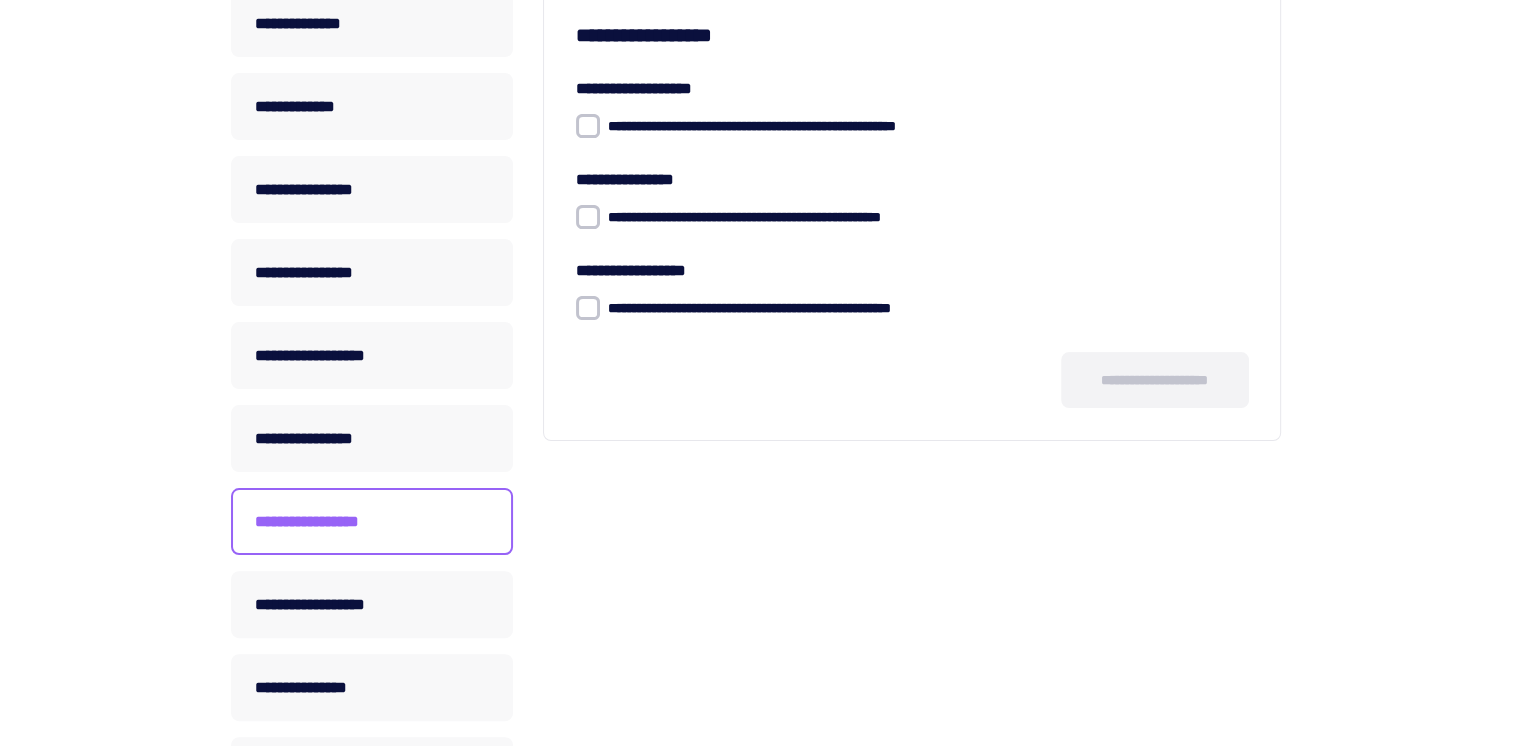 scroll, scrollTop: 500, scrollLeft: 0, axis: vertical 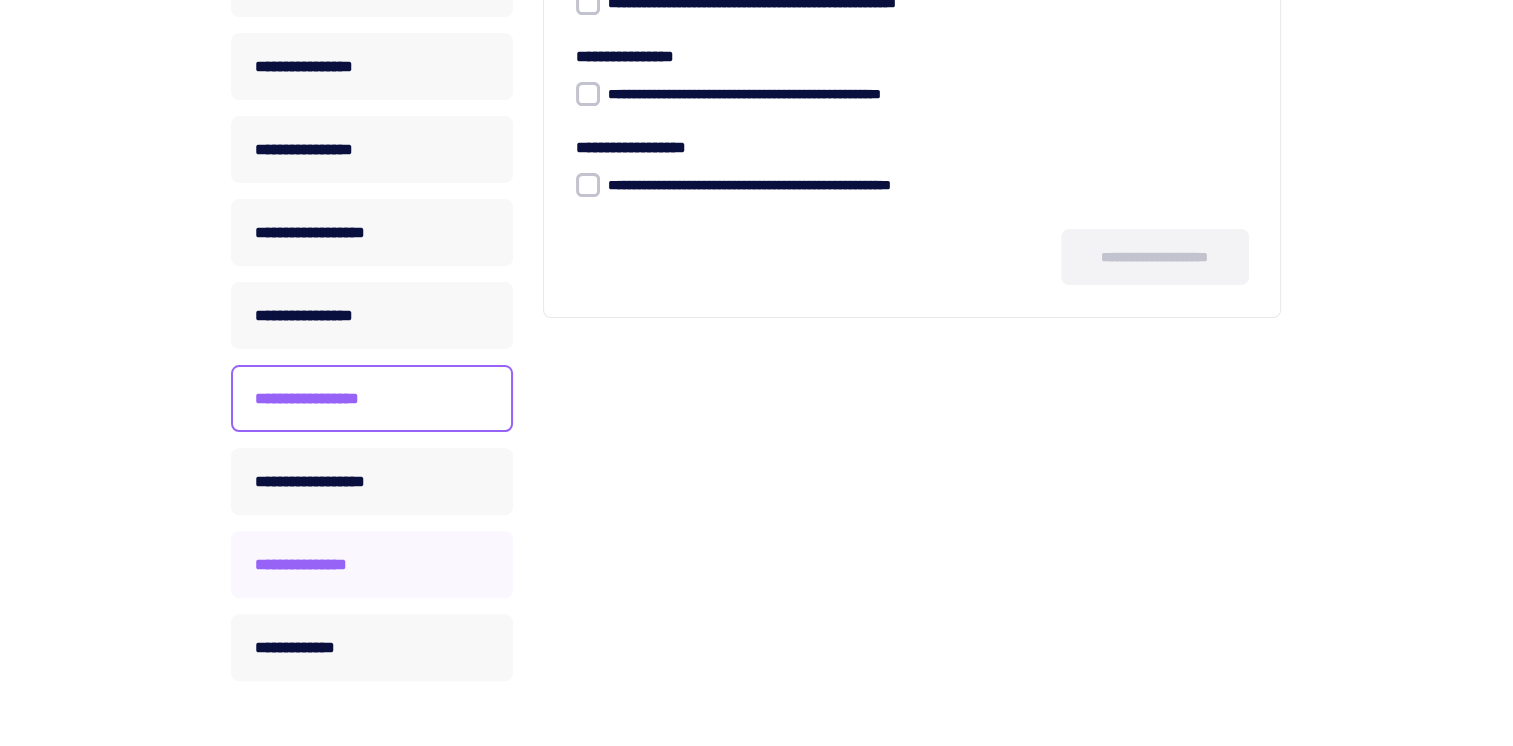 click on "**********" at bounding box center [372, 564] 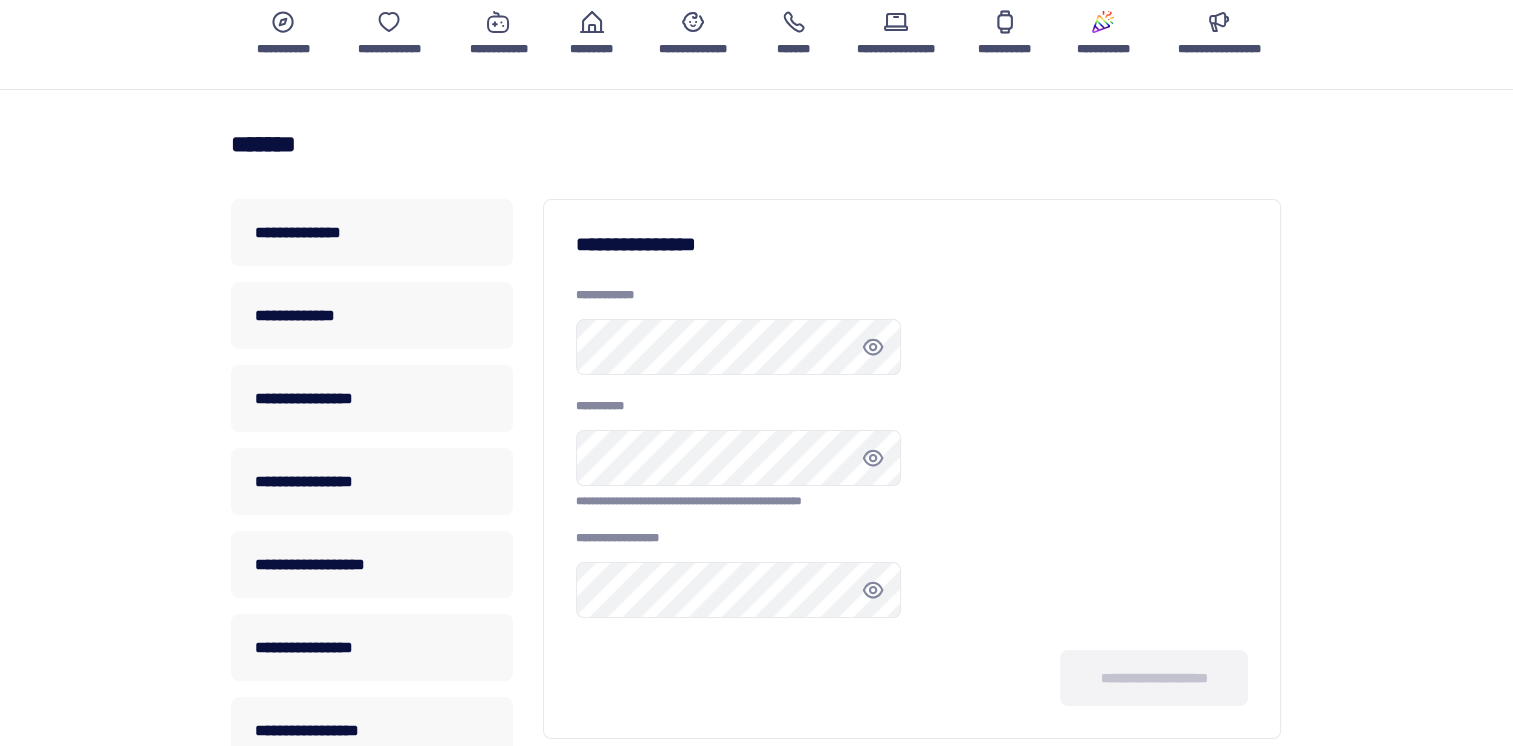 scroll, scrollTop: 0, scrollLeft: 0, axis: both 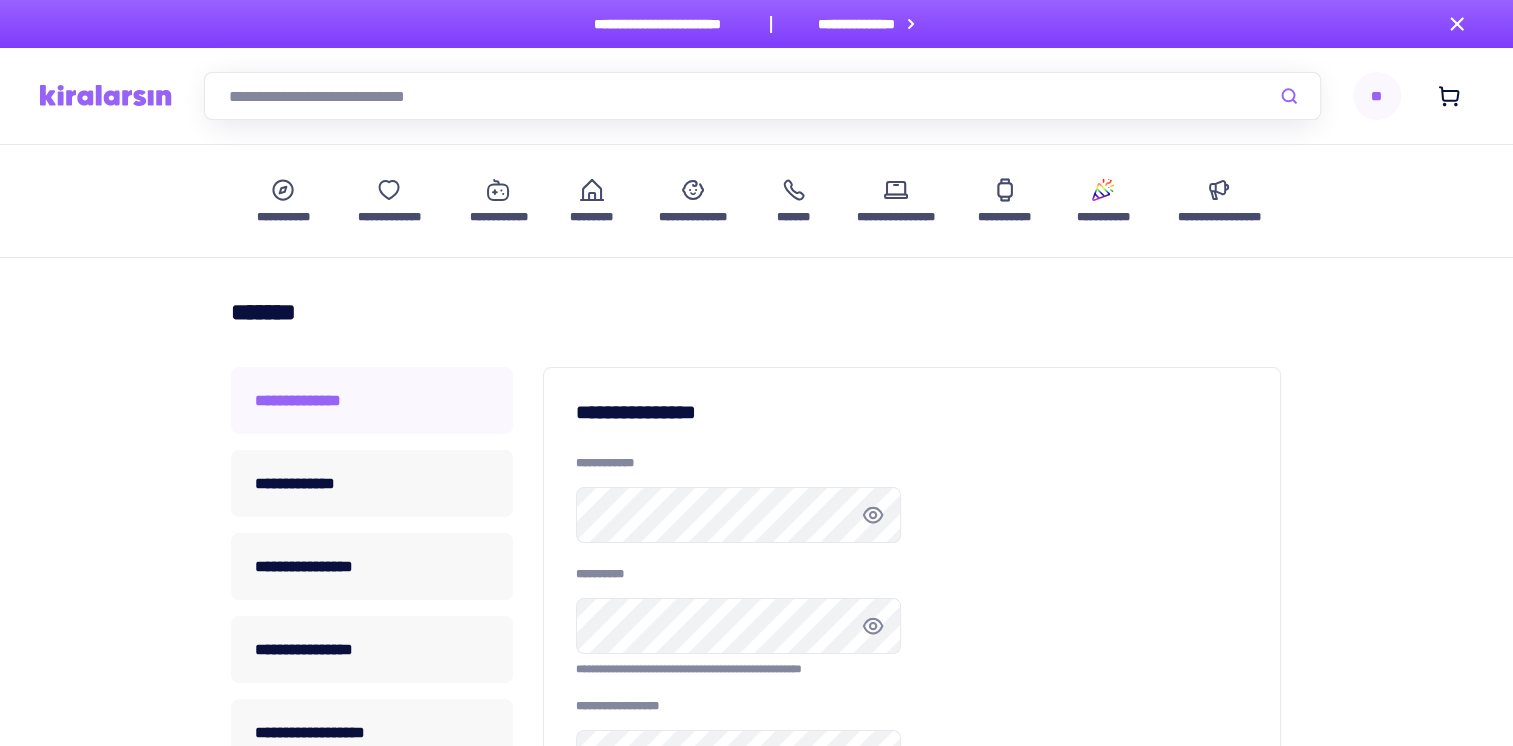 click on "**********" at bounding box center (372, 400) 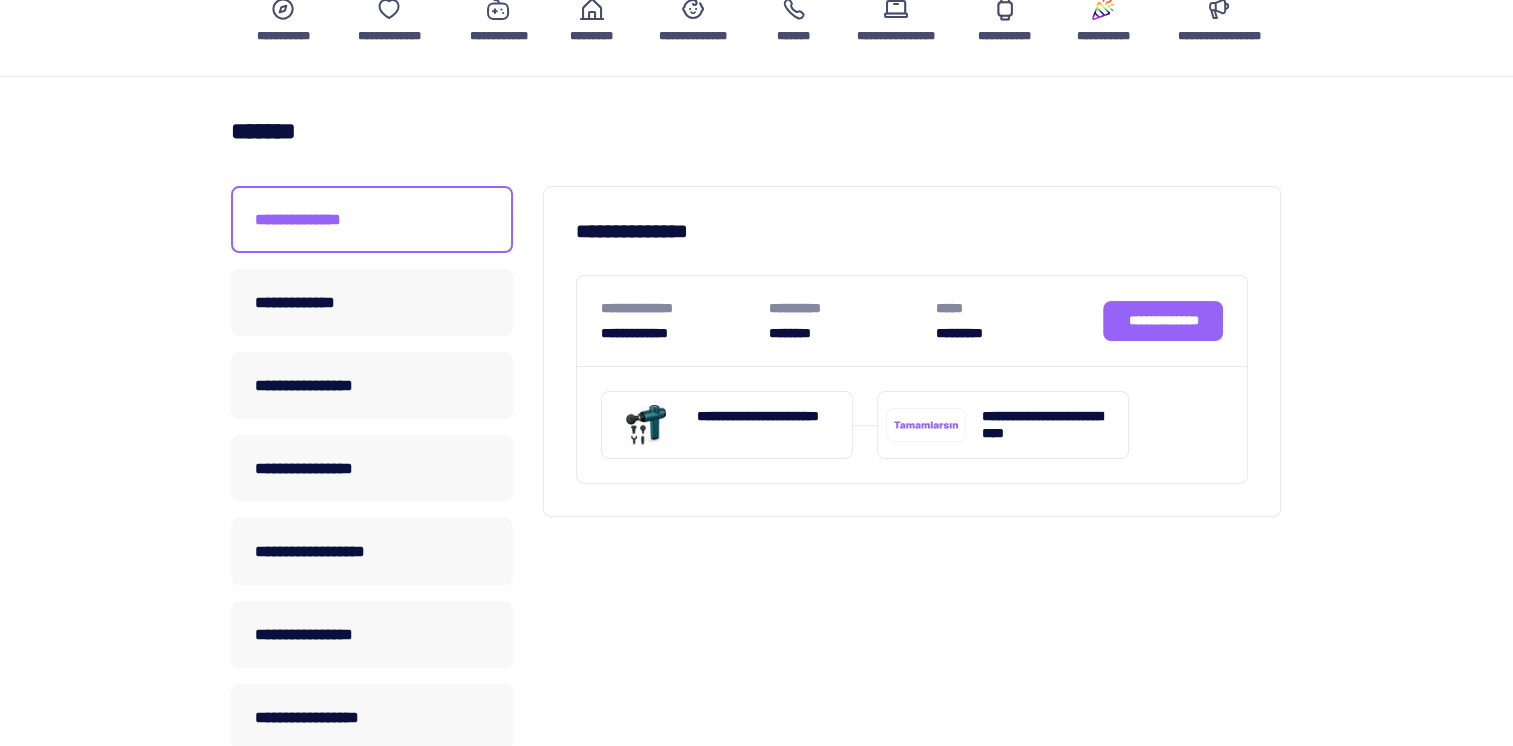 scroll, scrollTop: 200, scrollLeft: 0, axis: vertical 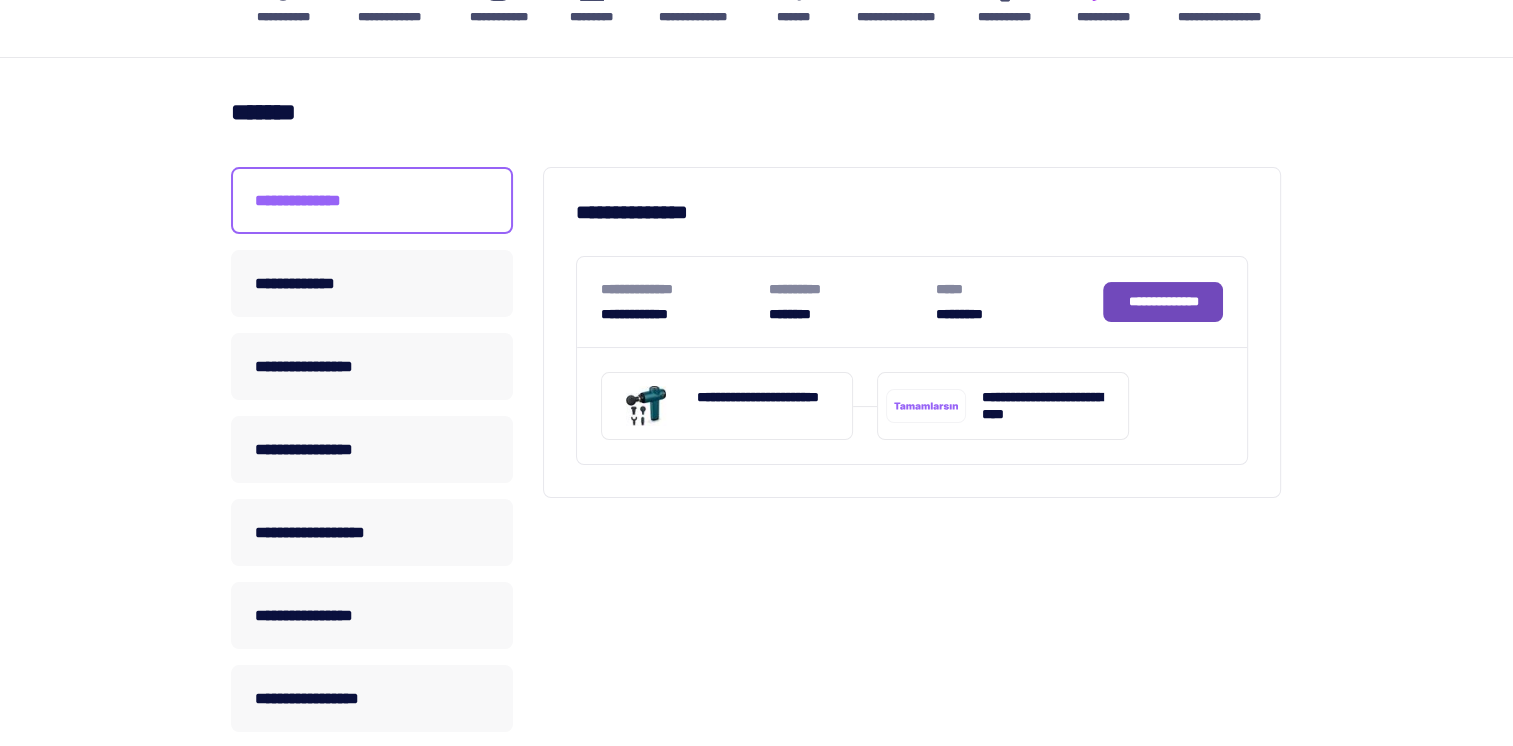 click on "**********" at bounding box center [1163, 301] 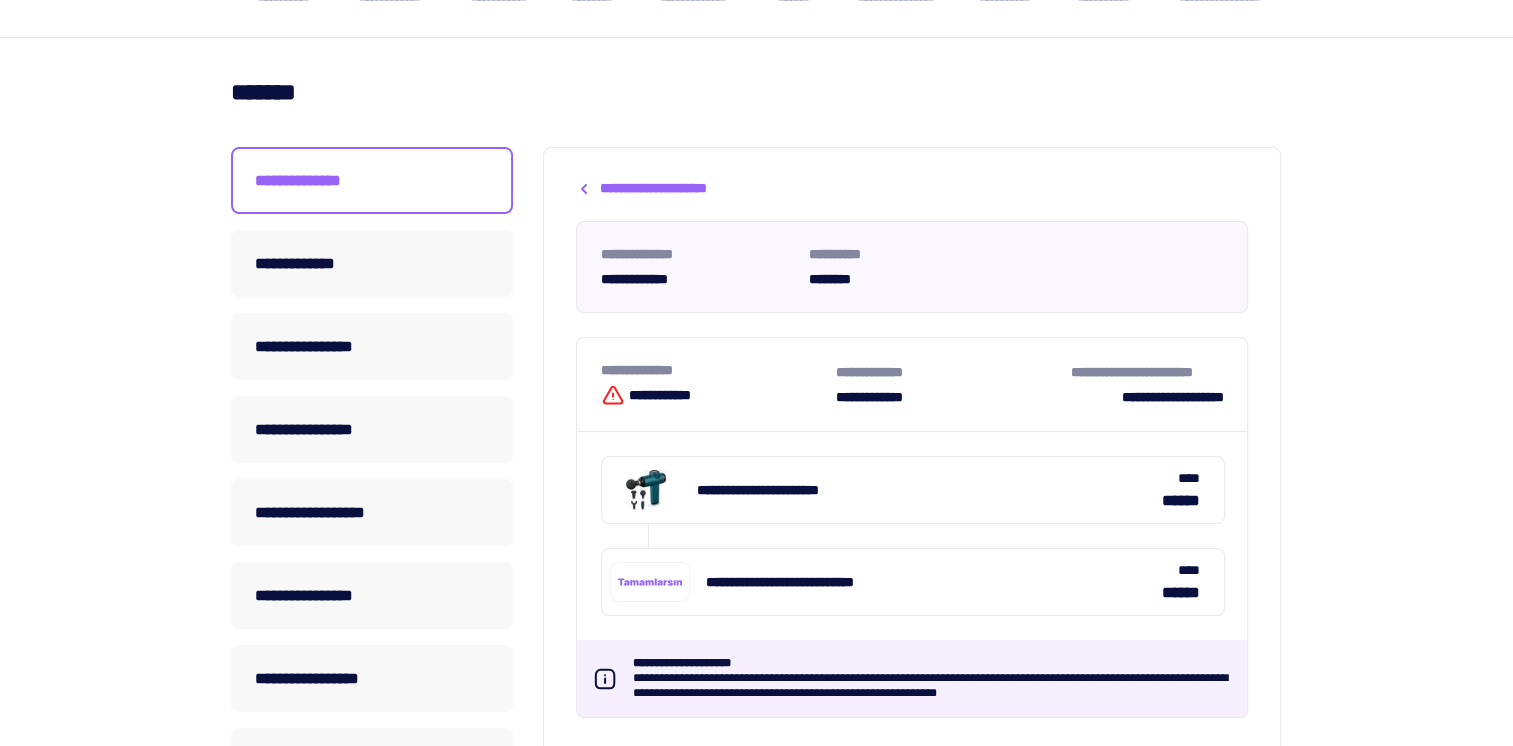 scroll, scrollTop: 0, scrollLeft: 0, axis: both 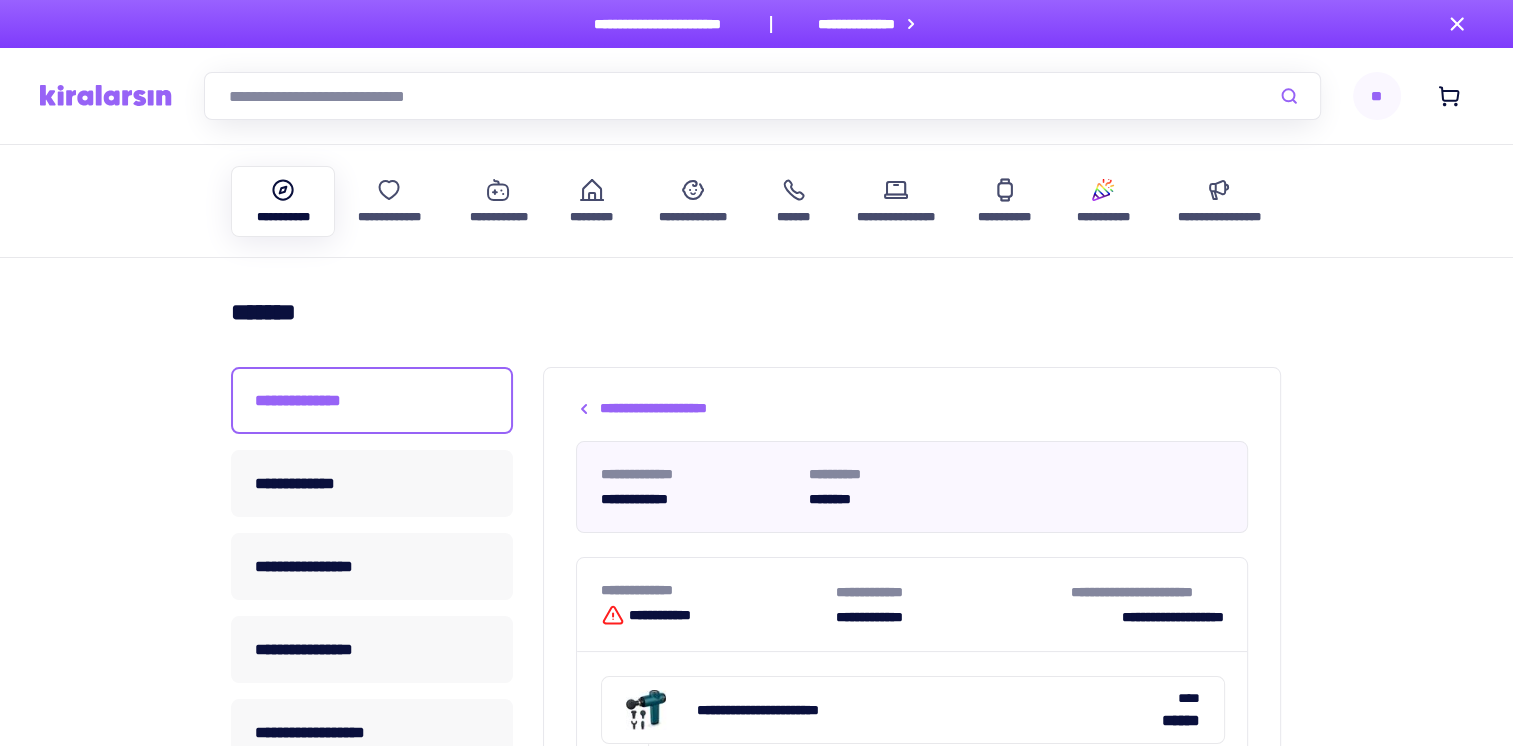 click 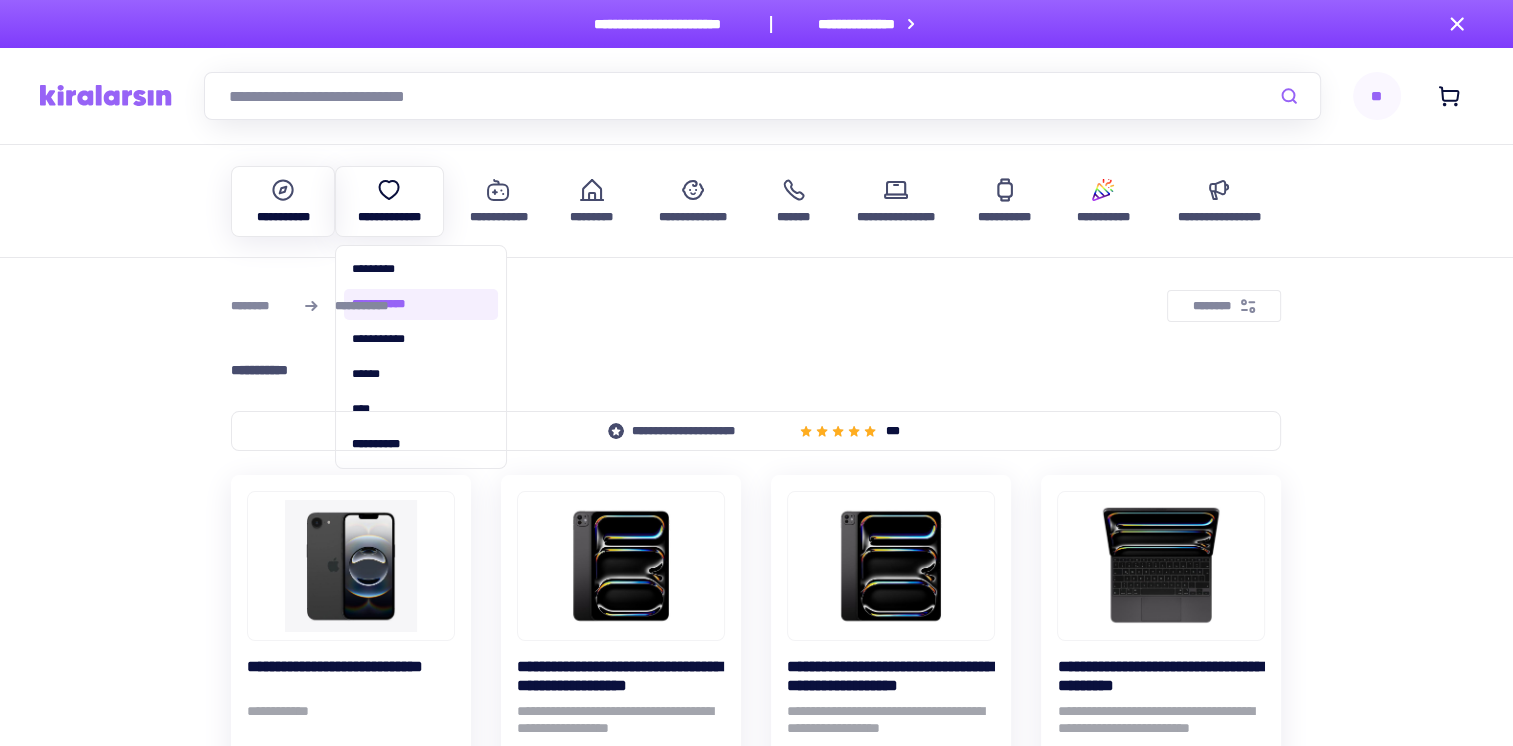 click on "**********" at bounding box center [421, 304] 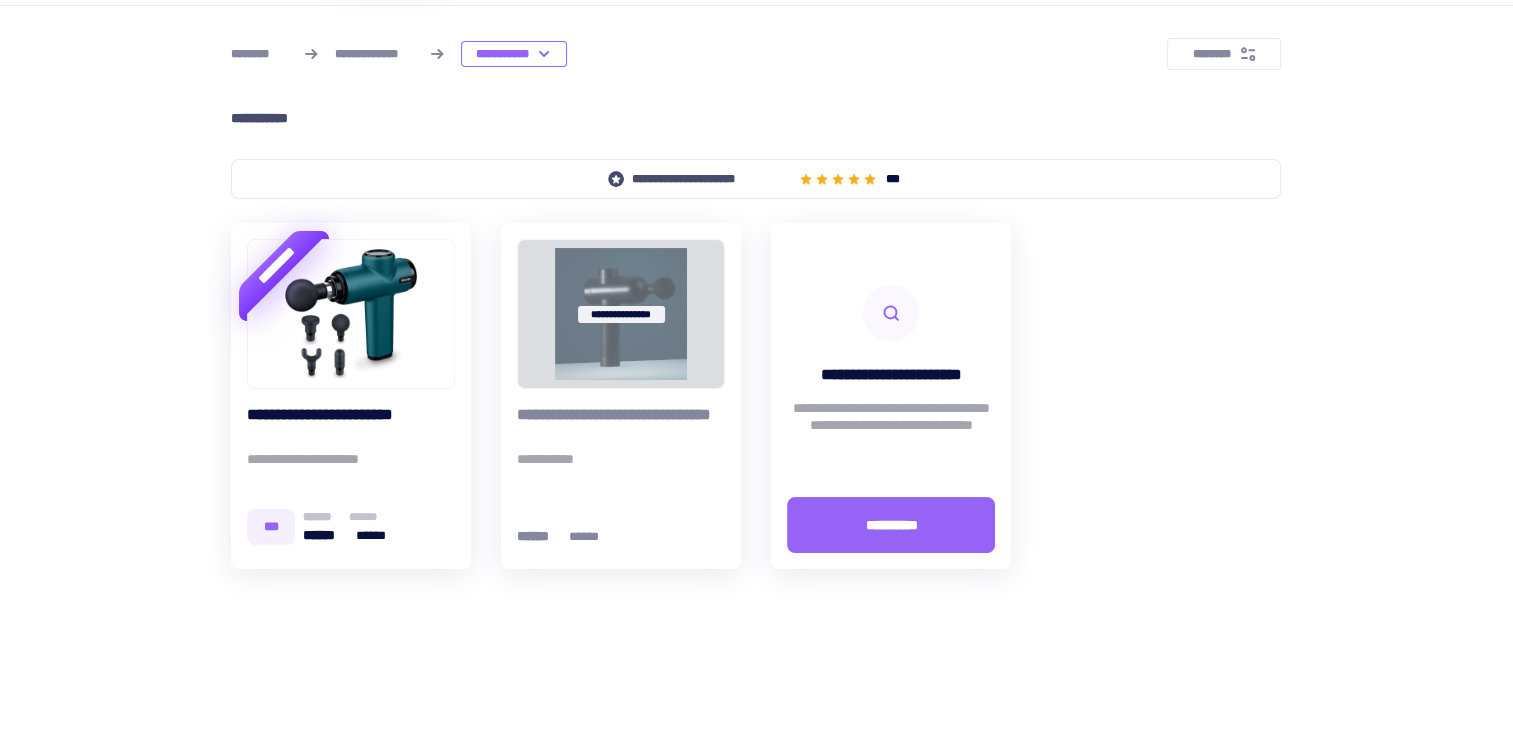 scroll, scrollTop: 300, scrollLeft: 0, axis: vertical 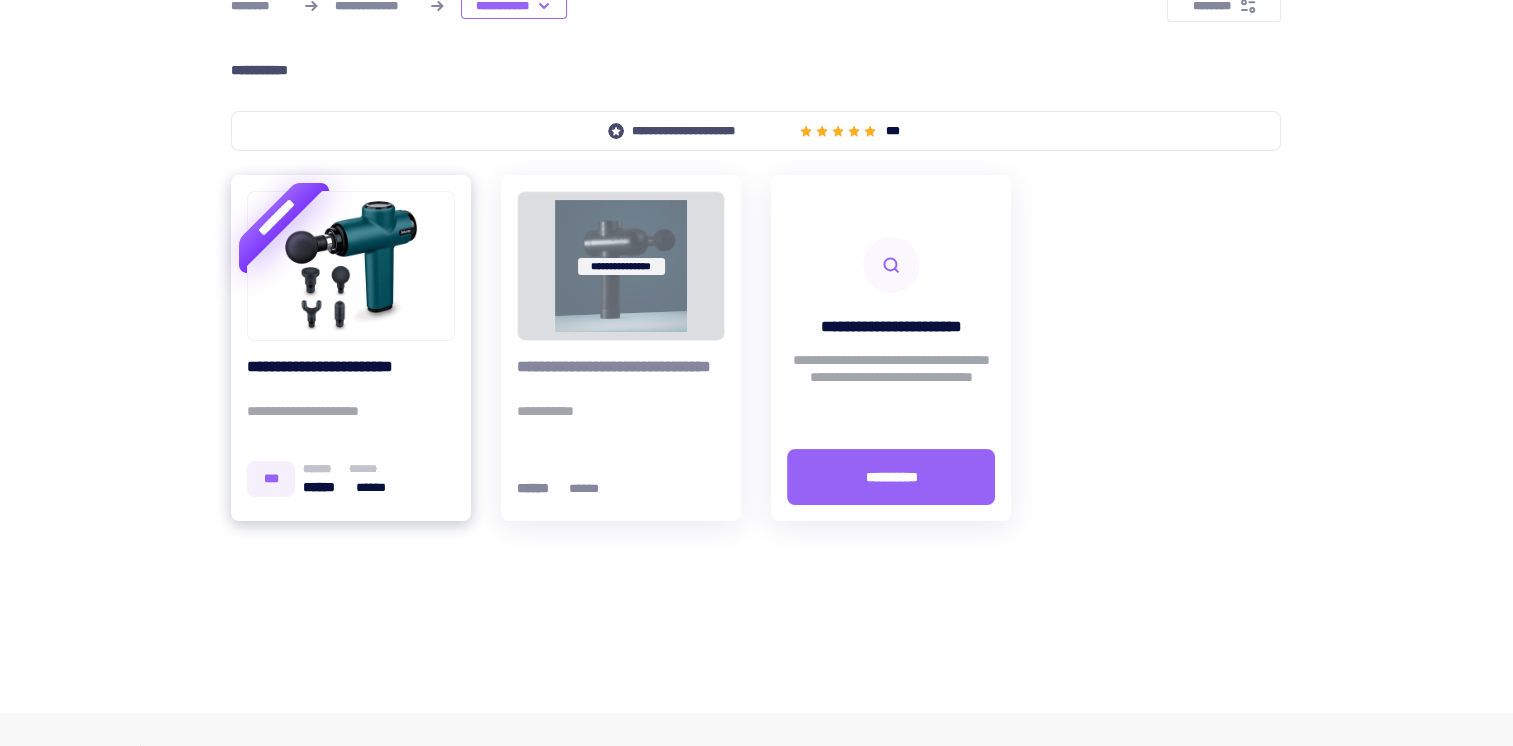 click at bounding box center [351, 266] 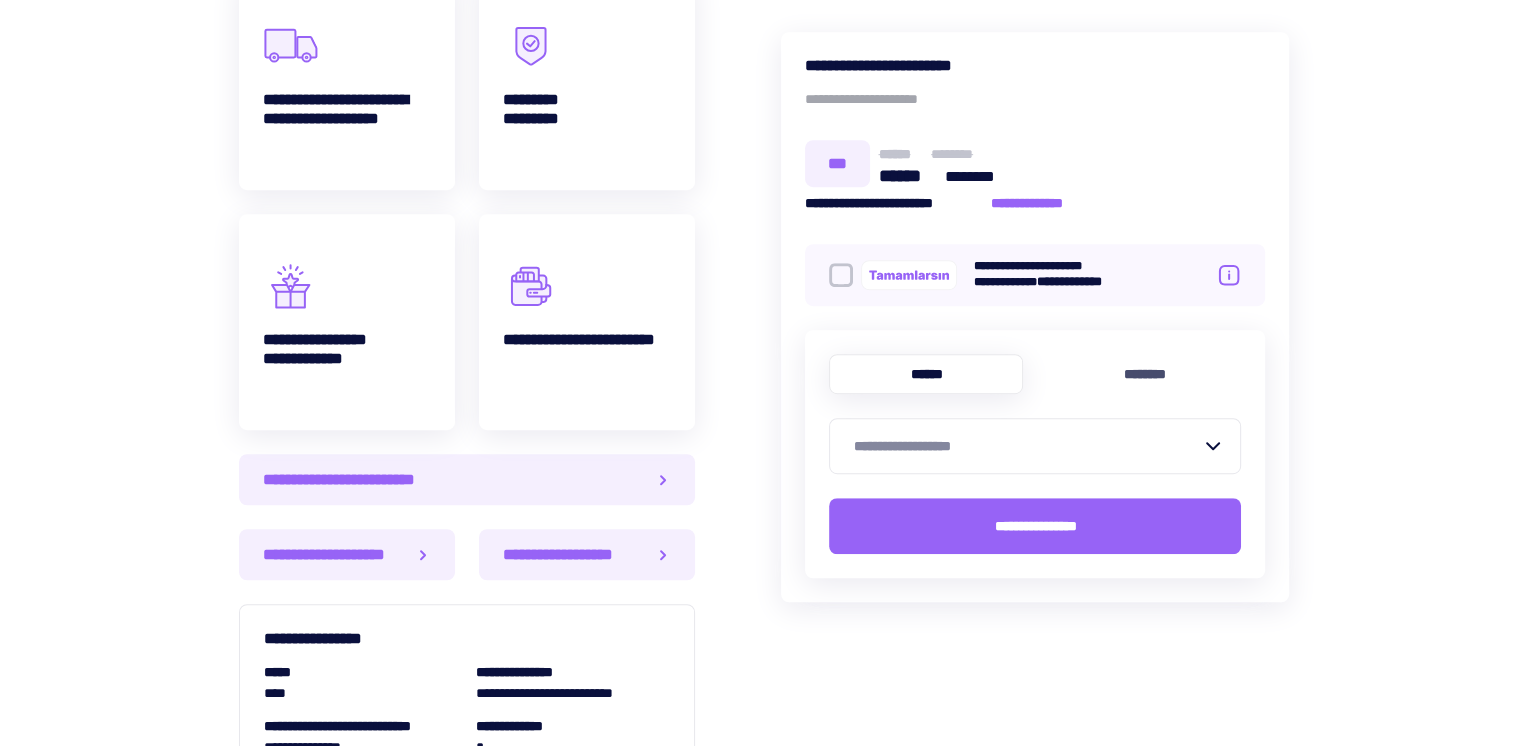 scroll, scrollTop: 1200, scrollLeft: 0, axis: vertical 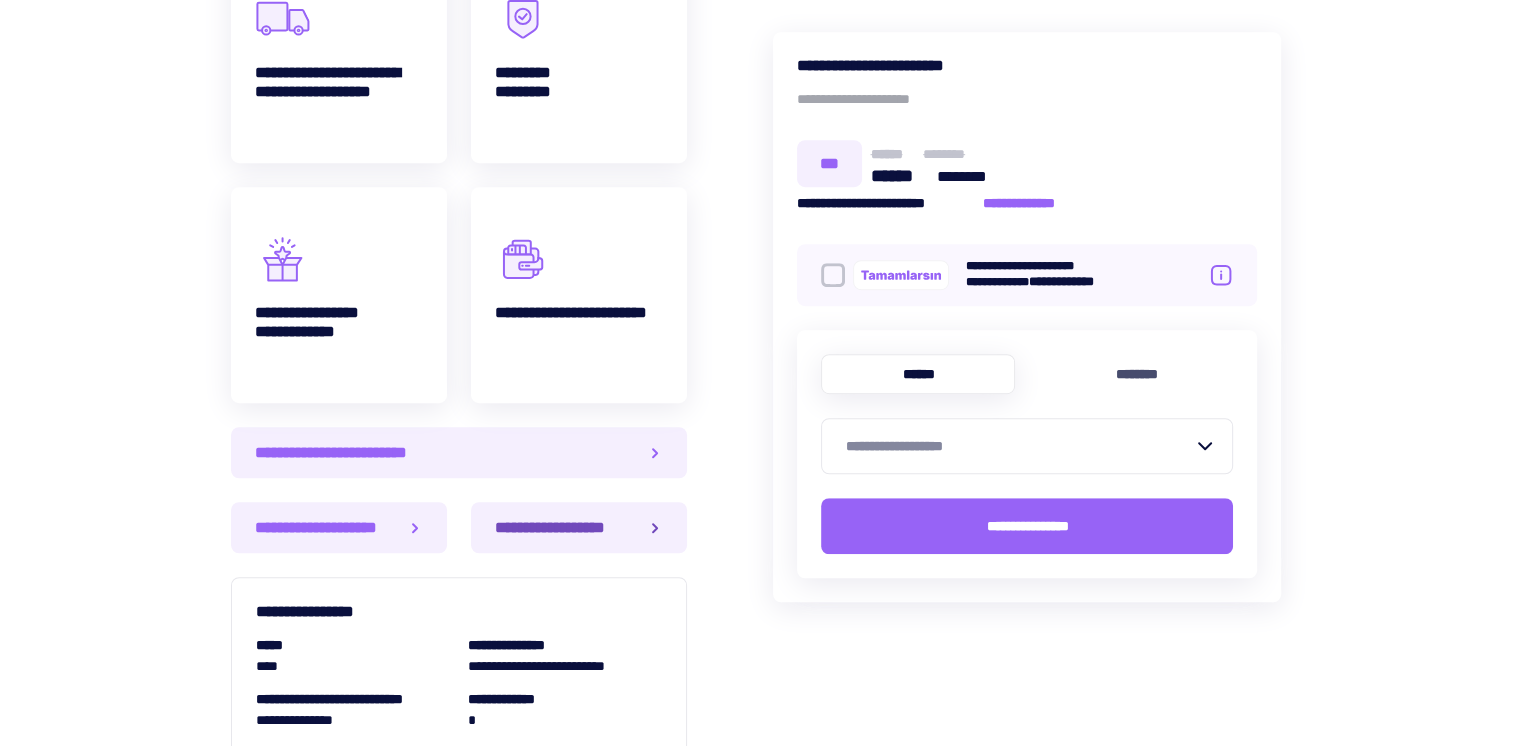 click on "**********" at bounding box center [558, 527] 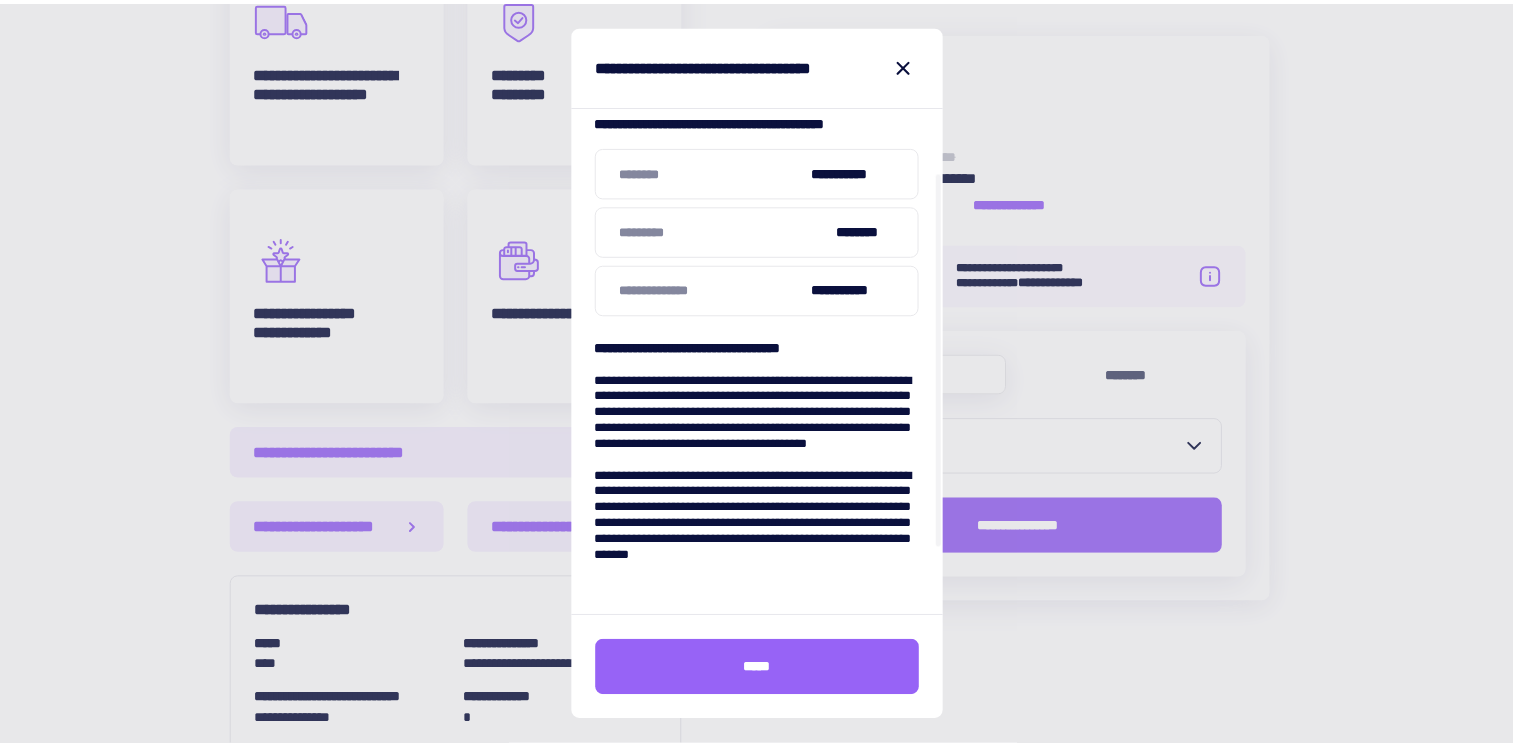 scroll, scrollTop: 176, scrollLeft: 0, axis: vertical 